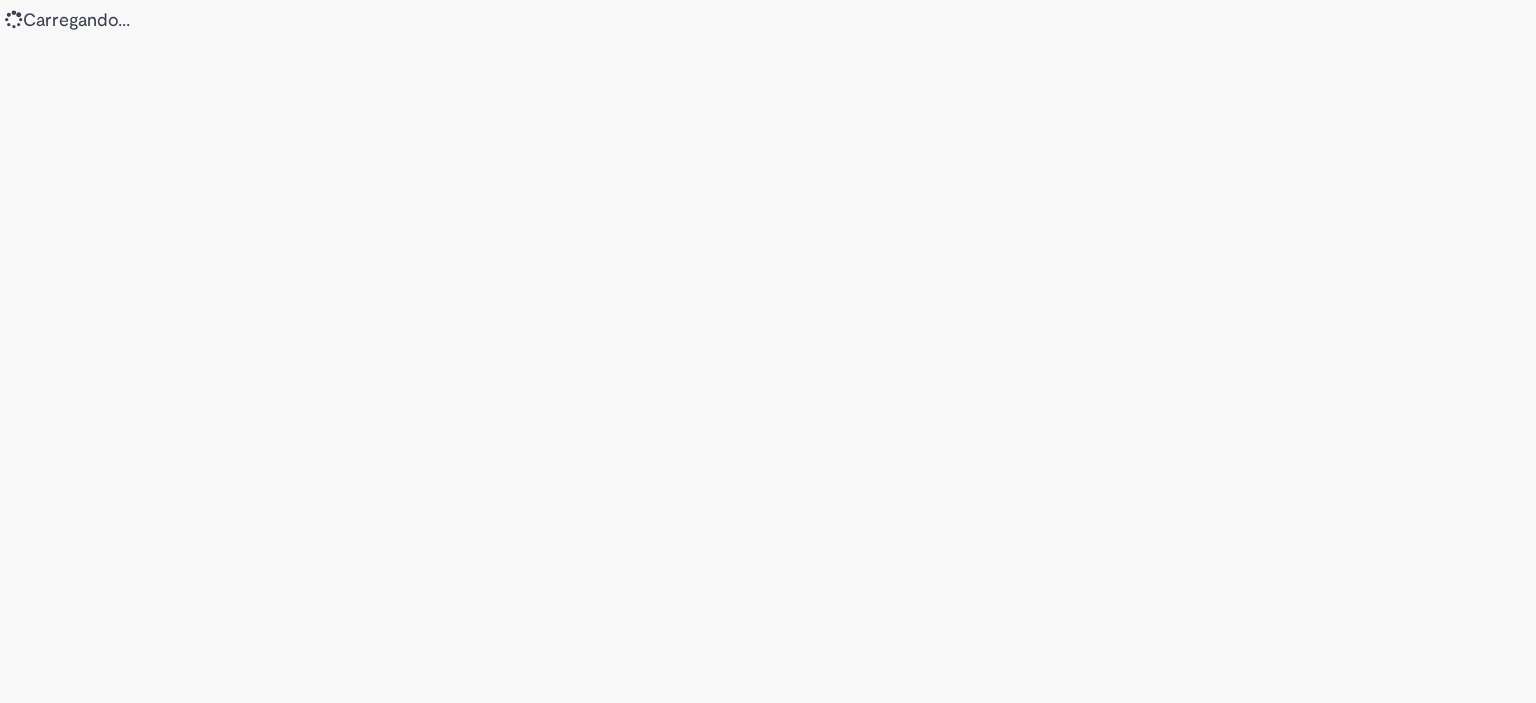 scroll, scrollTop: 0, scrollLeft: 0, axis: both 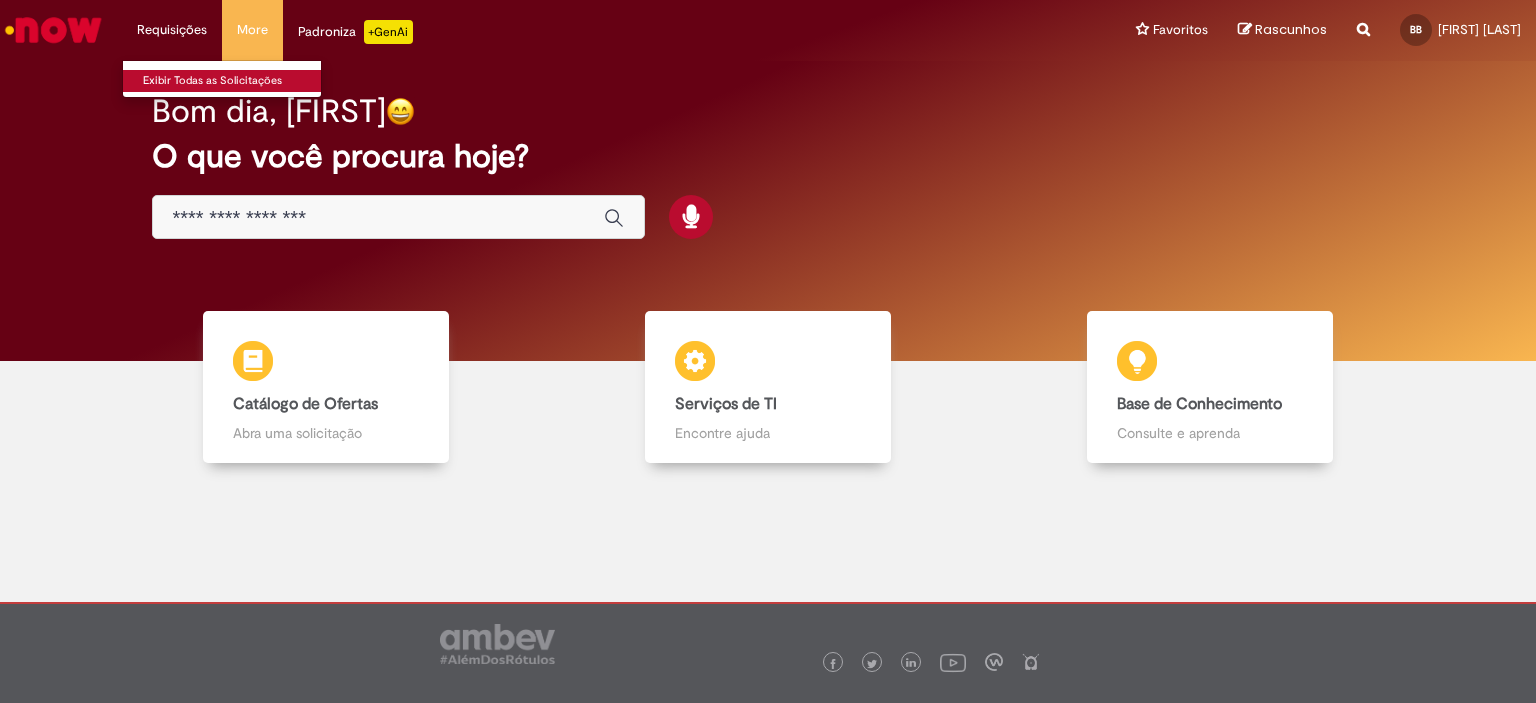 click on "Exibir Todas as Solicitações" at bounding box center [233, 81] 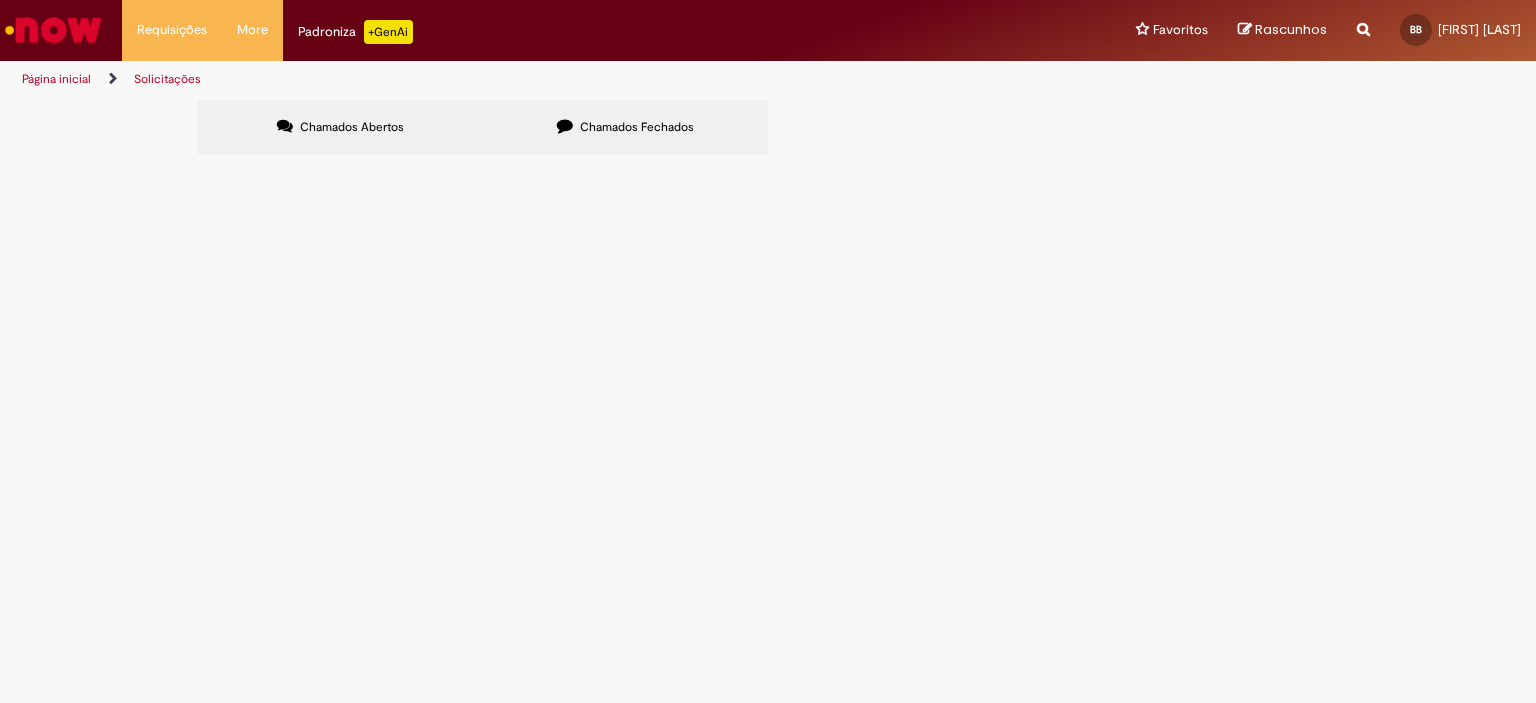 click on "Chamados Fechados" at bounding box center (625, 127) 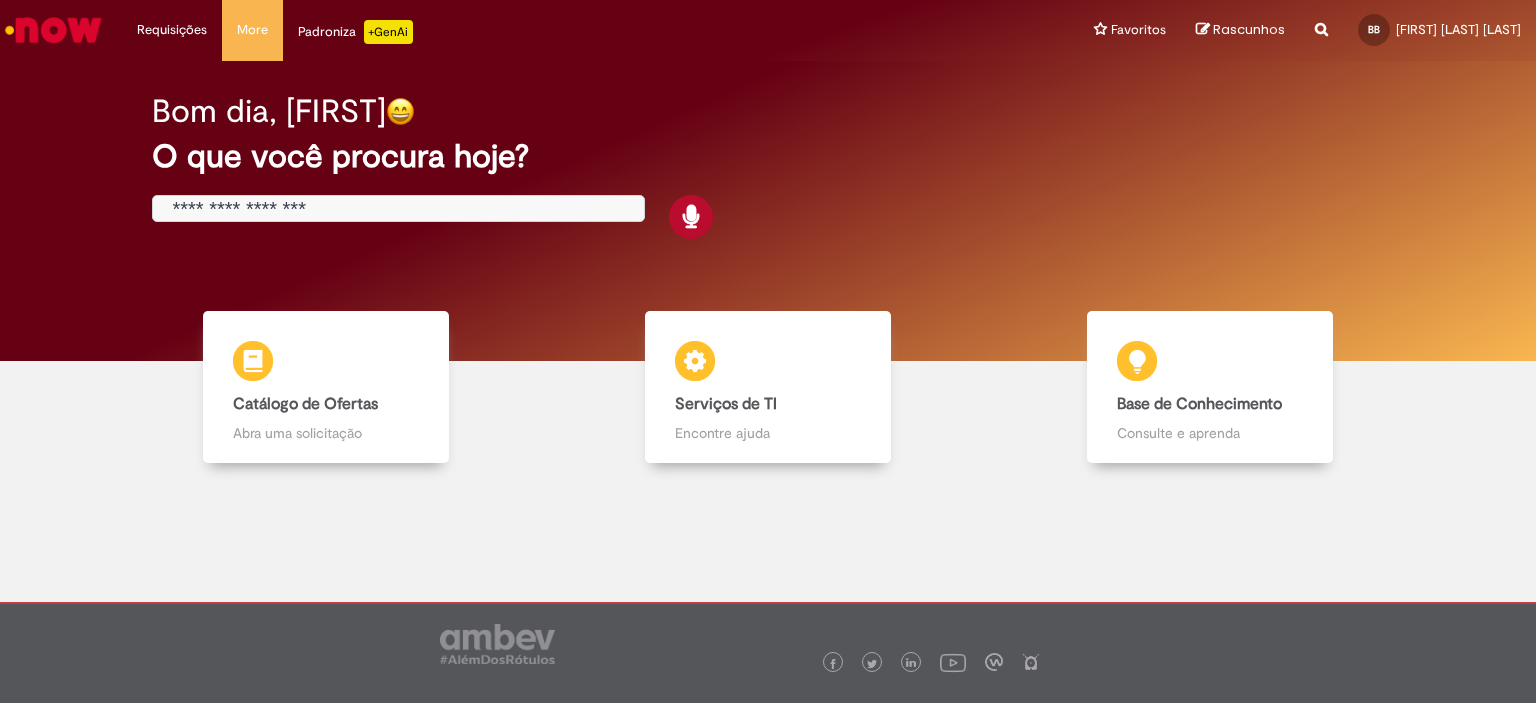 scroll, scrollTop: 0, scrollLeft: 0, axis: both 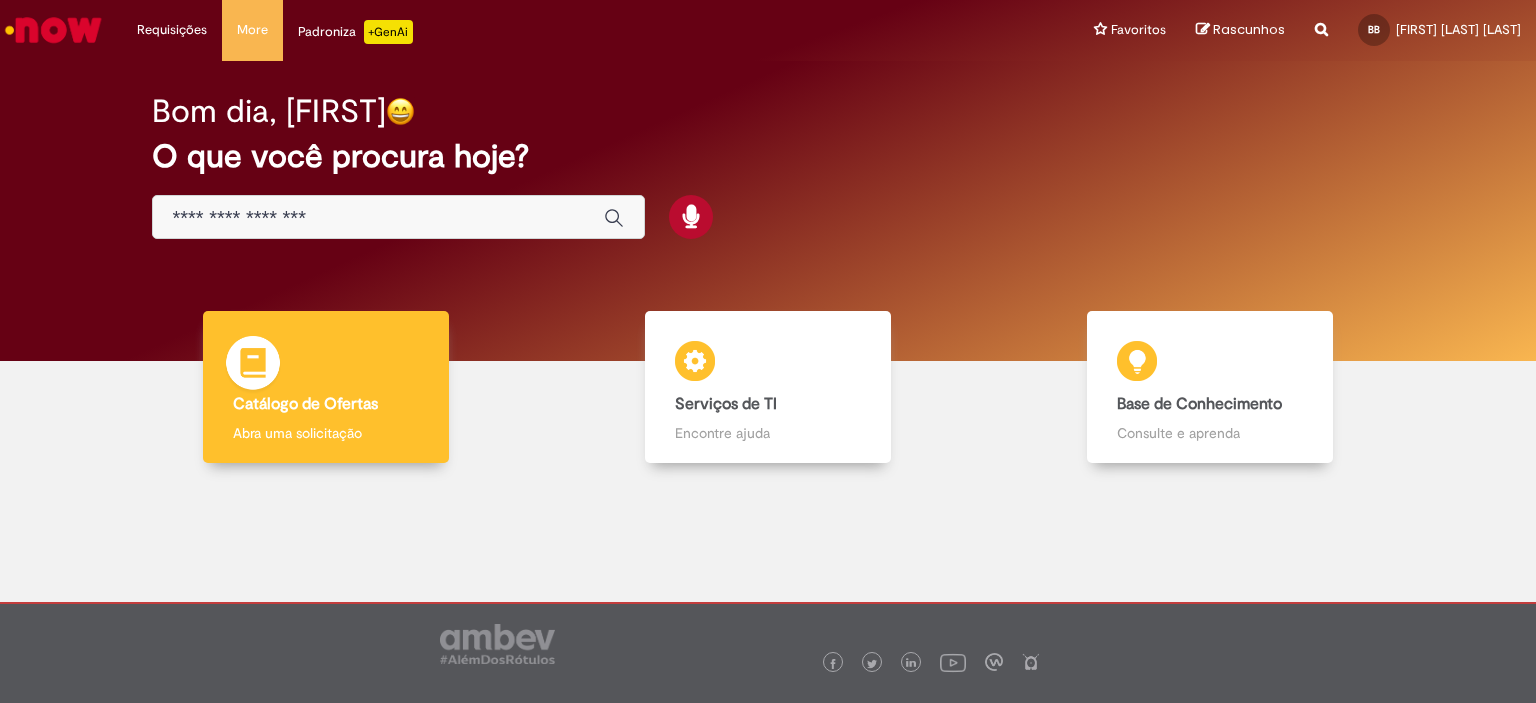 click on "Catálogo de Ofertas
Catálogo de Ofertas
Abra uma solicitação" at bounding box center (326, 387) 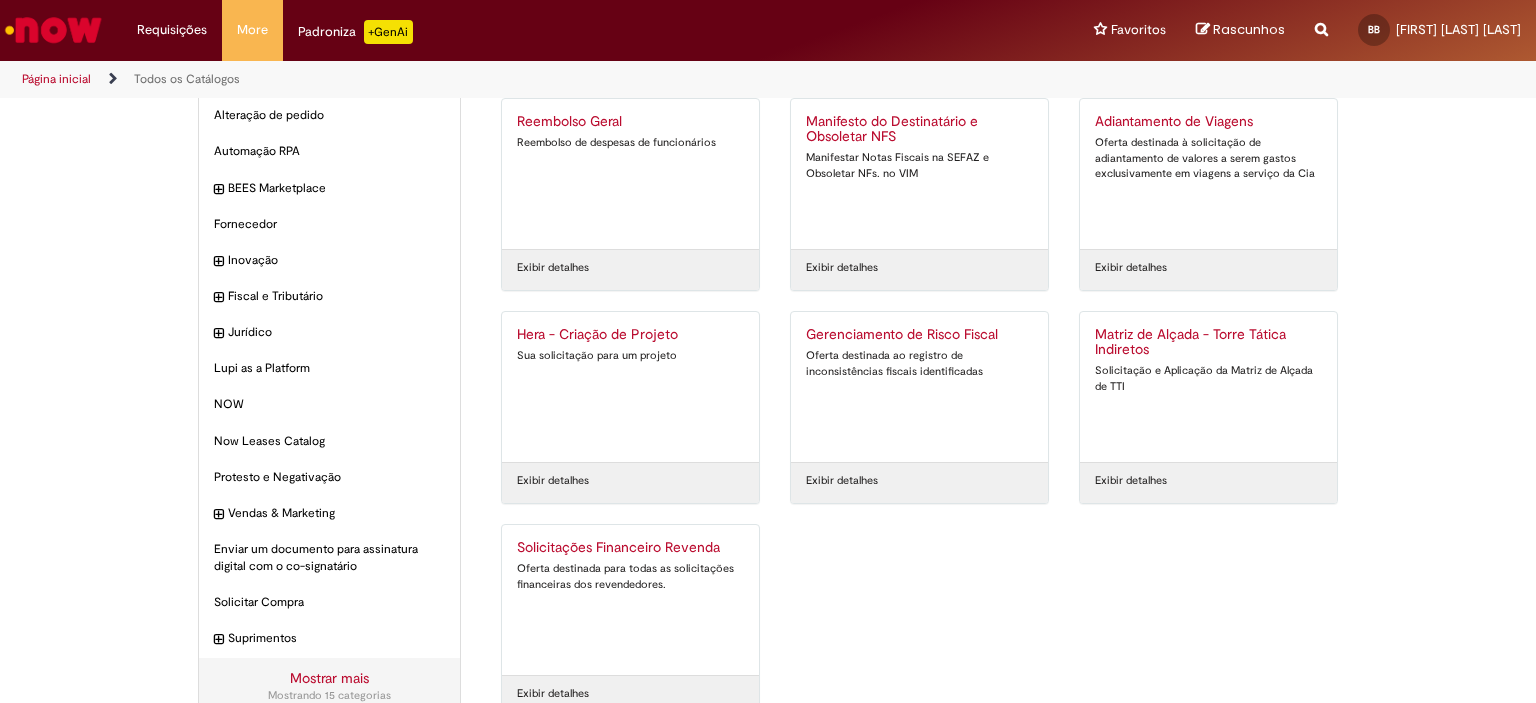 scroll, scrollTop: 92, scrollLeft: 0, axis: vertical 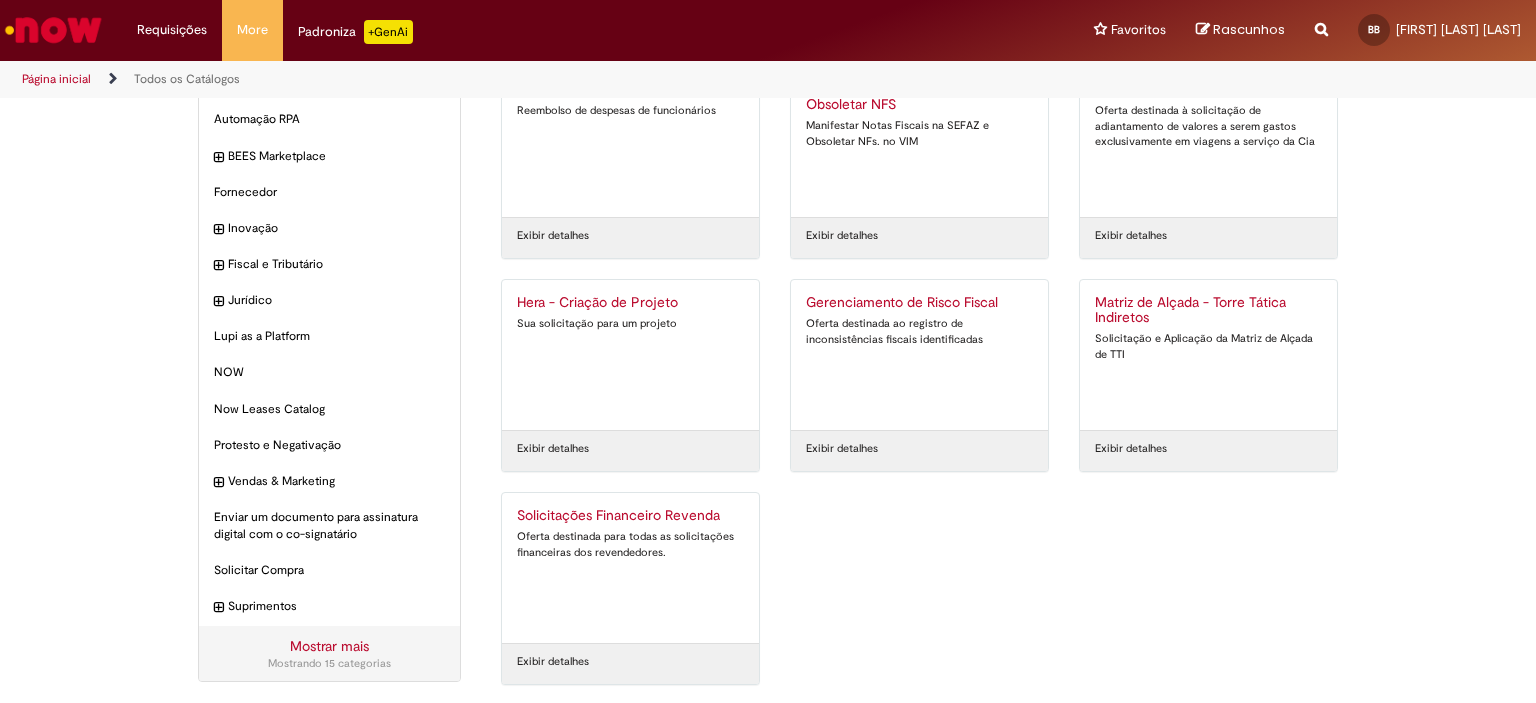 click on "Oferta destinada para todas as solicitações financeiras dos revendedores." at bounding box center [630, 544] 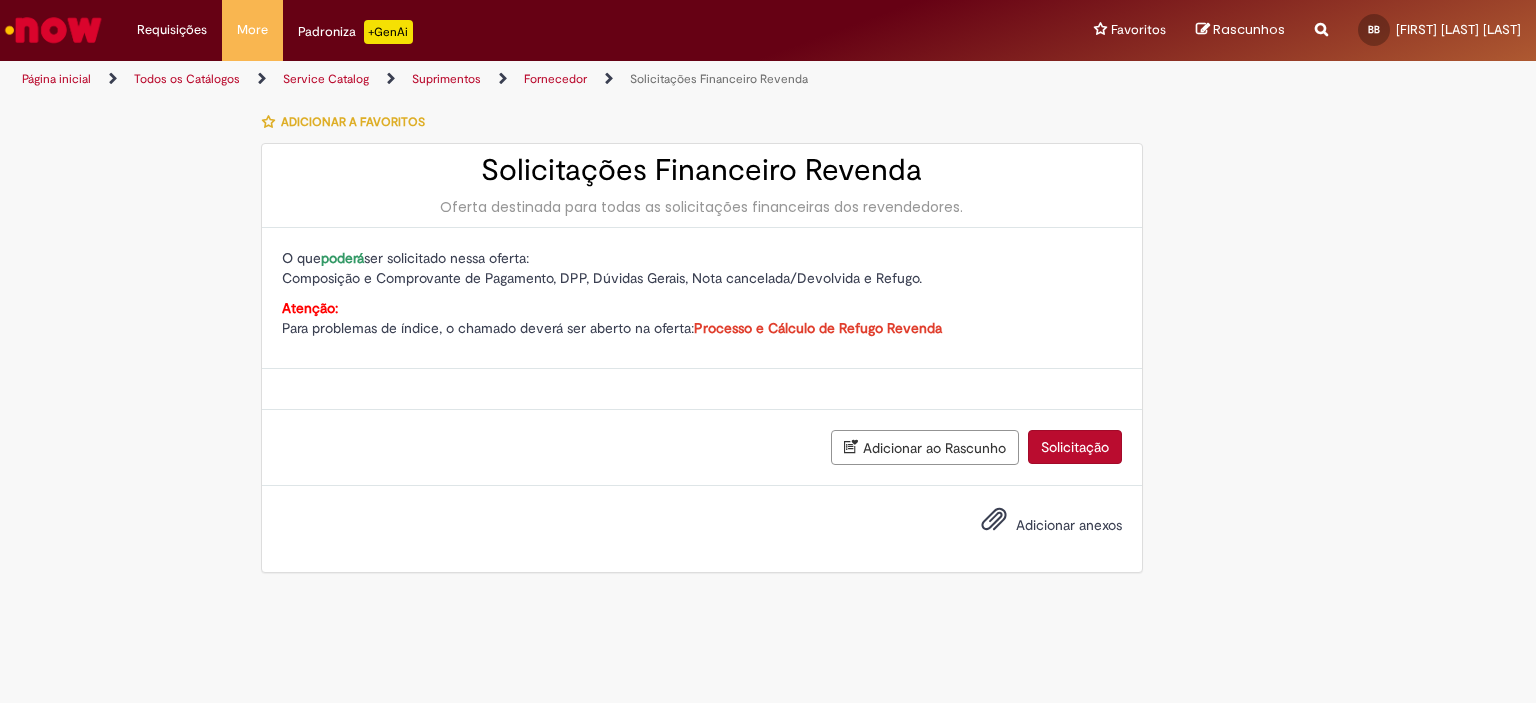 scroll, scrollTop: 0, scrollLeft: 0, axis: both 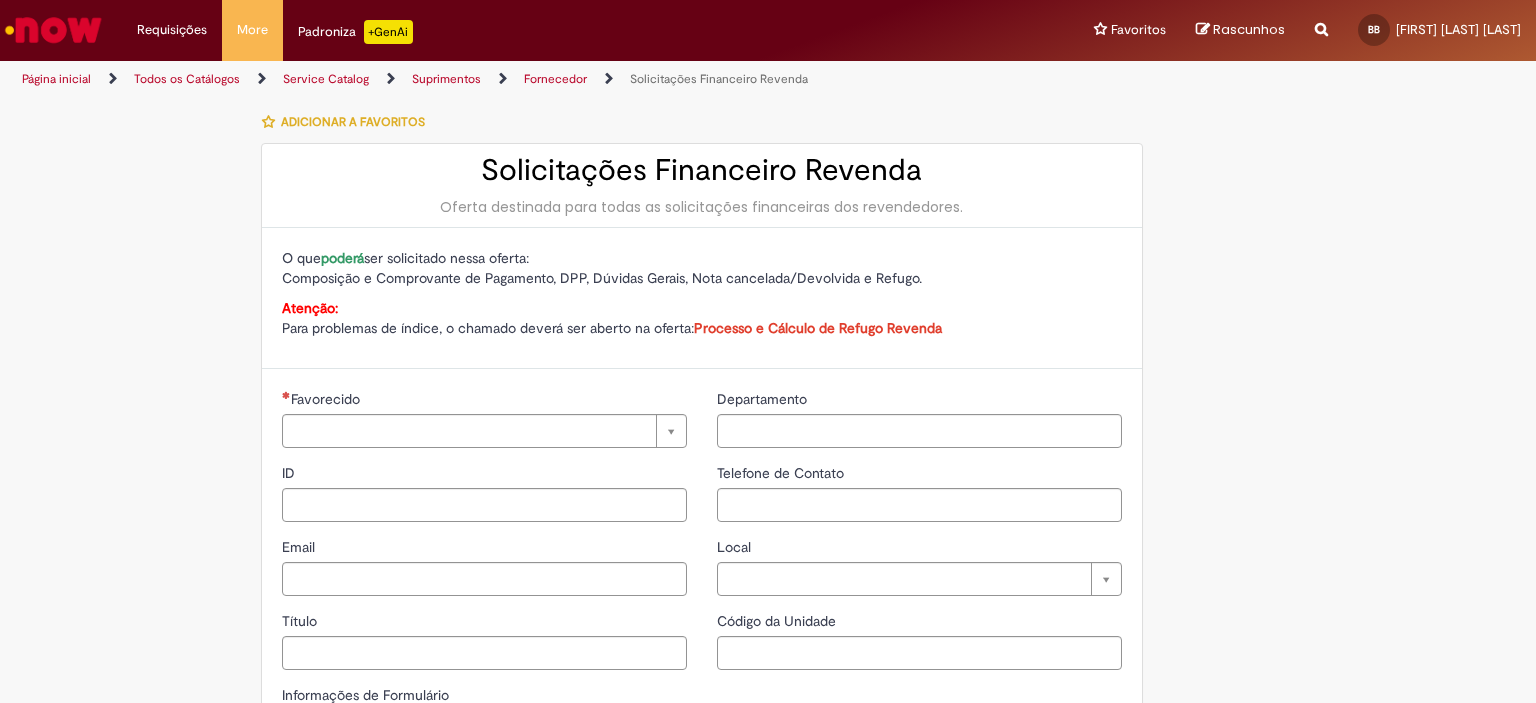 type on "**********" 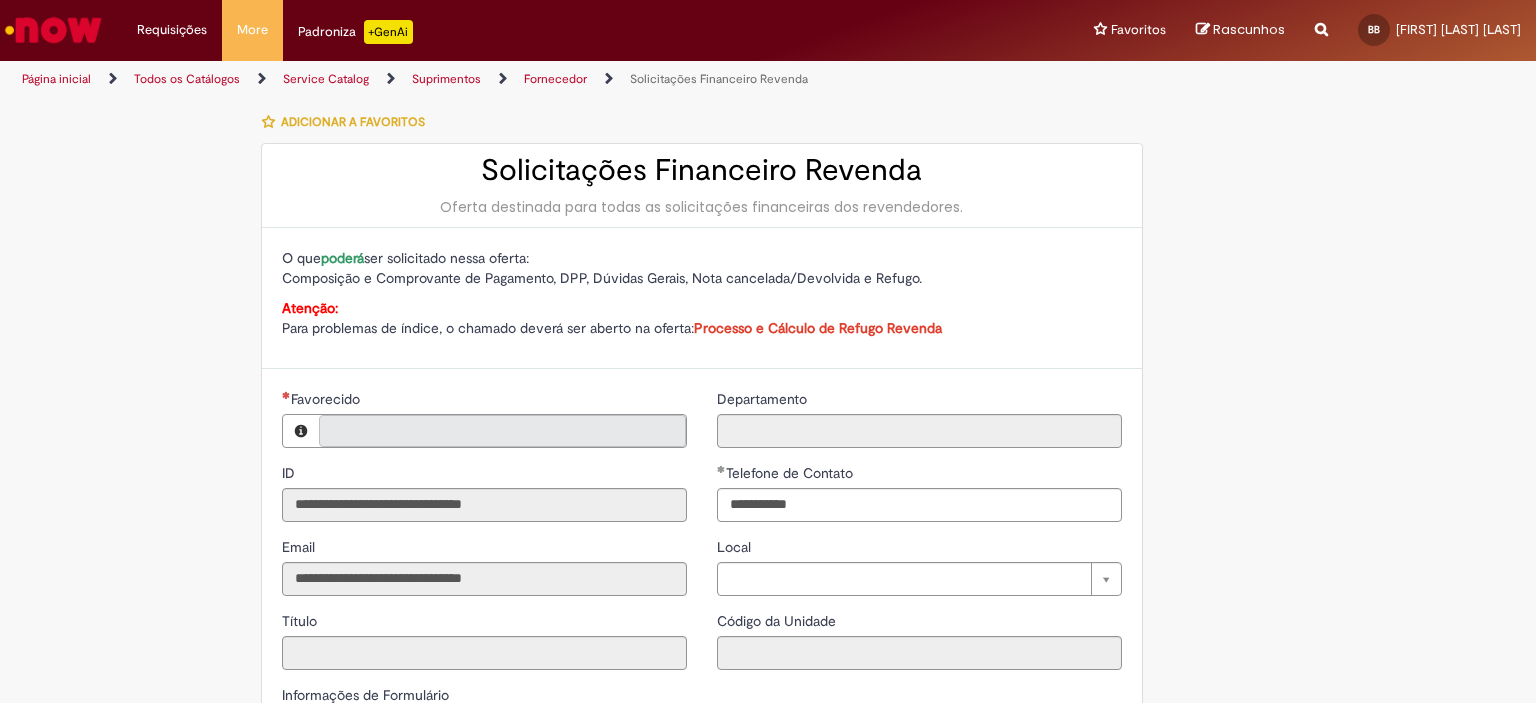 type on "**********" 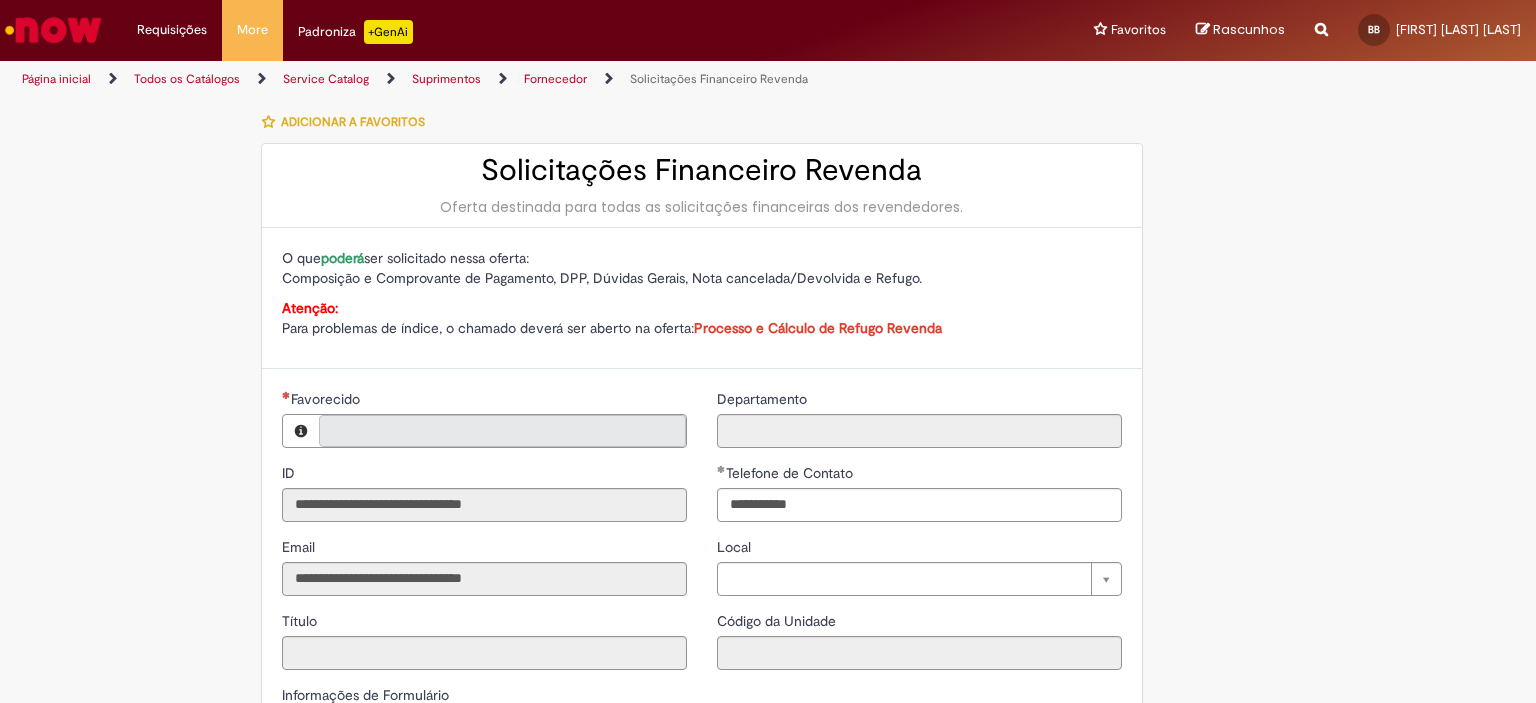 type on "**********" 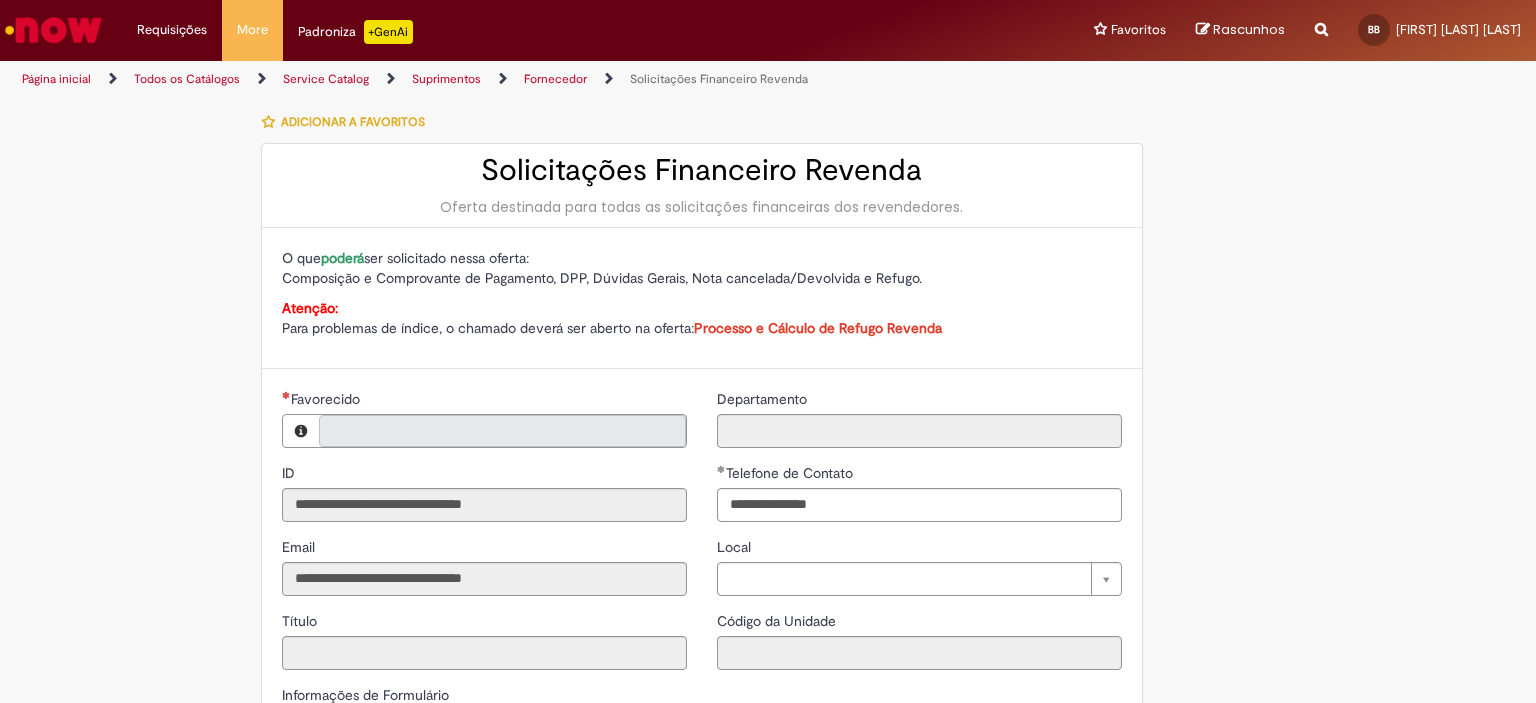 type on "**********" 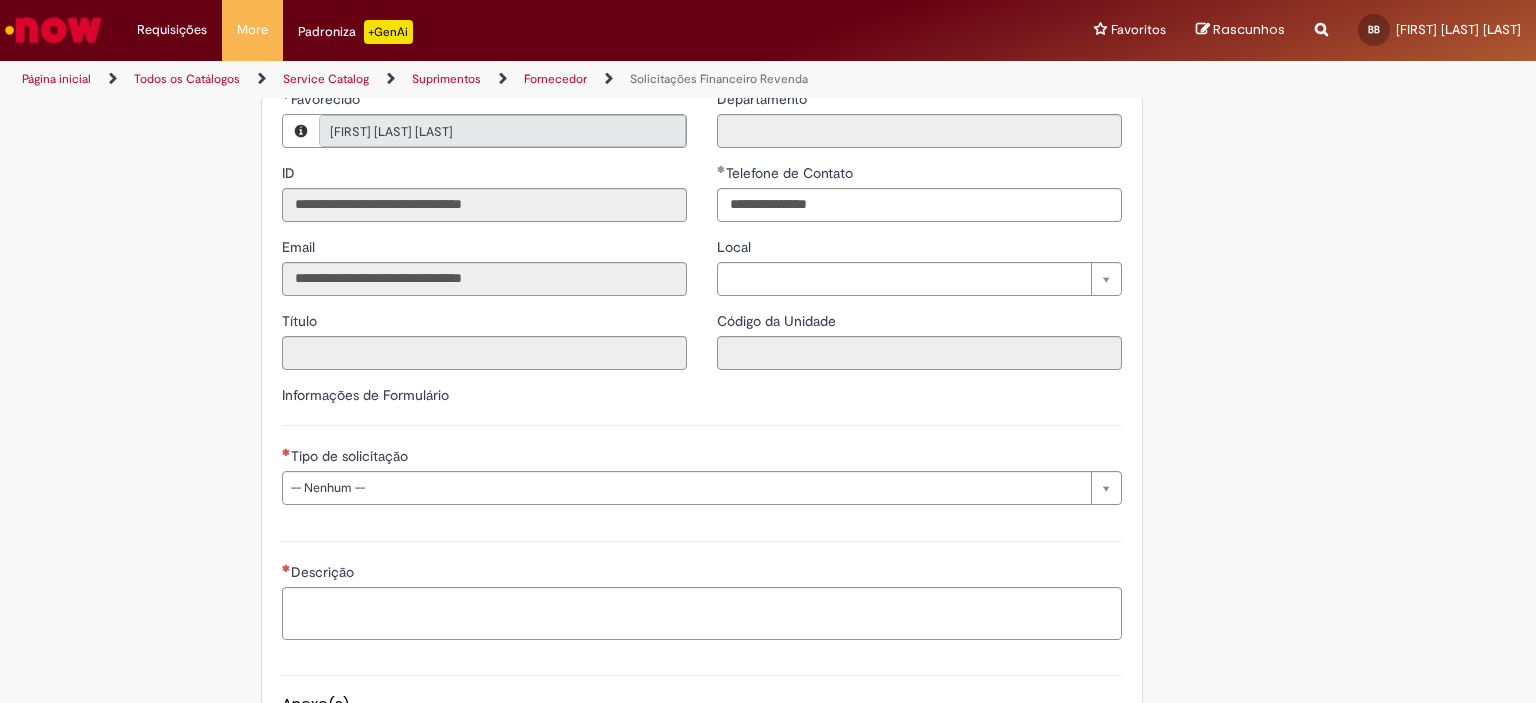 scroll, scrollTop: 567, scrollLeft: 0, axis: vertical 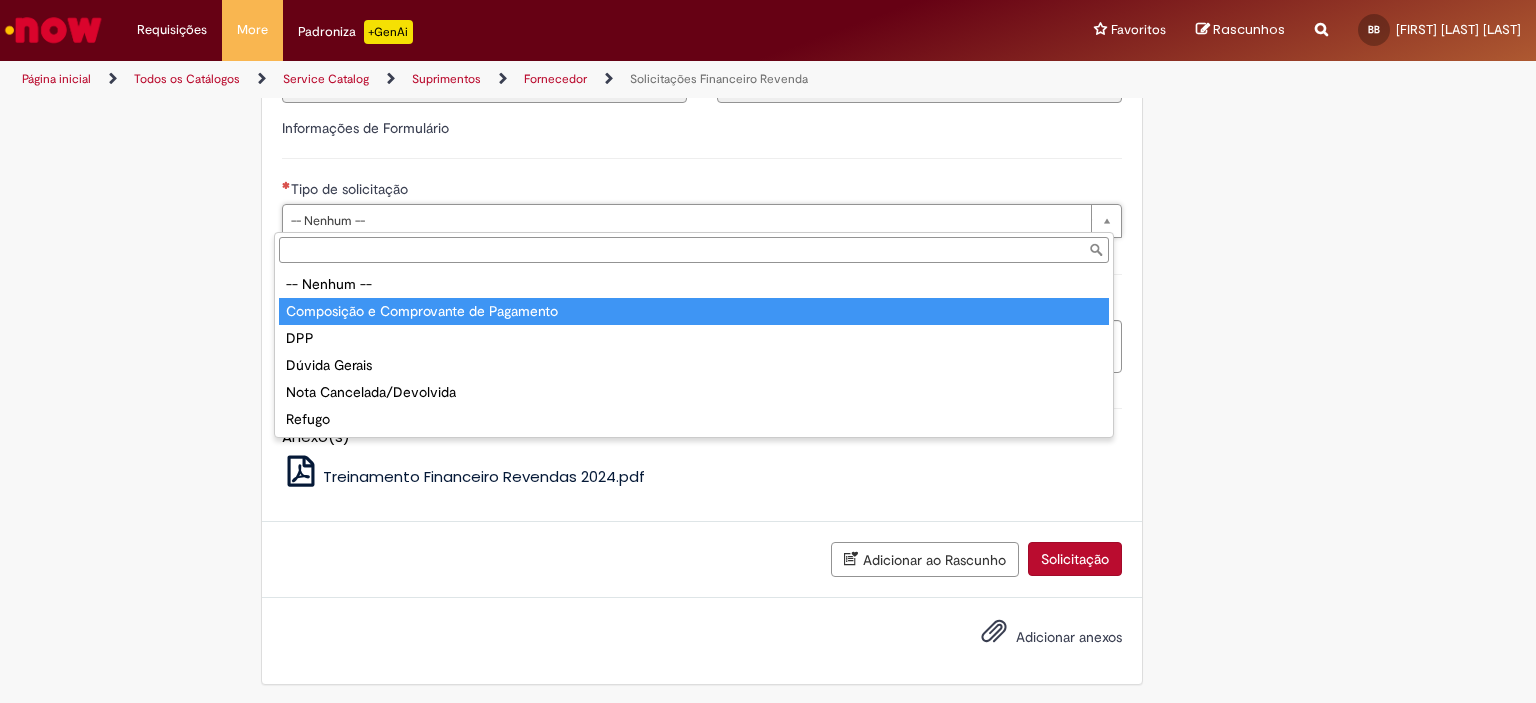 type on "**********" 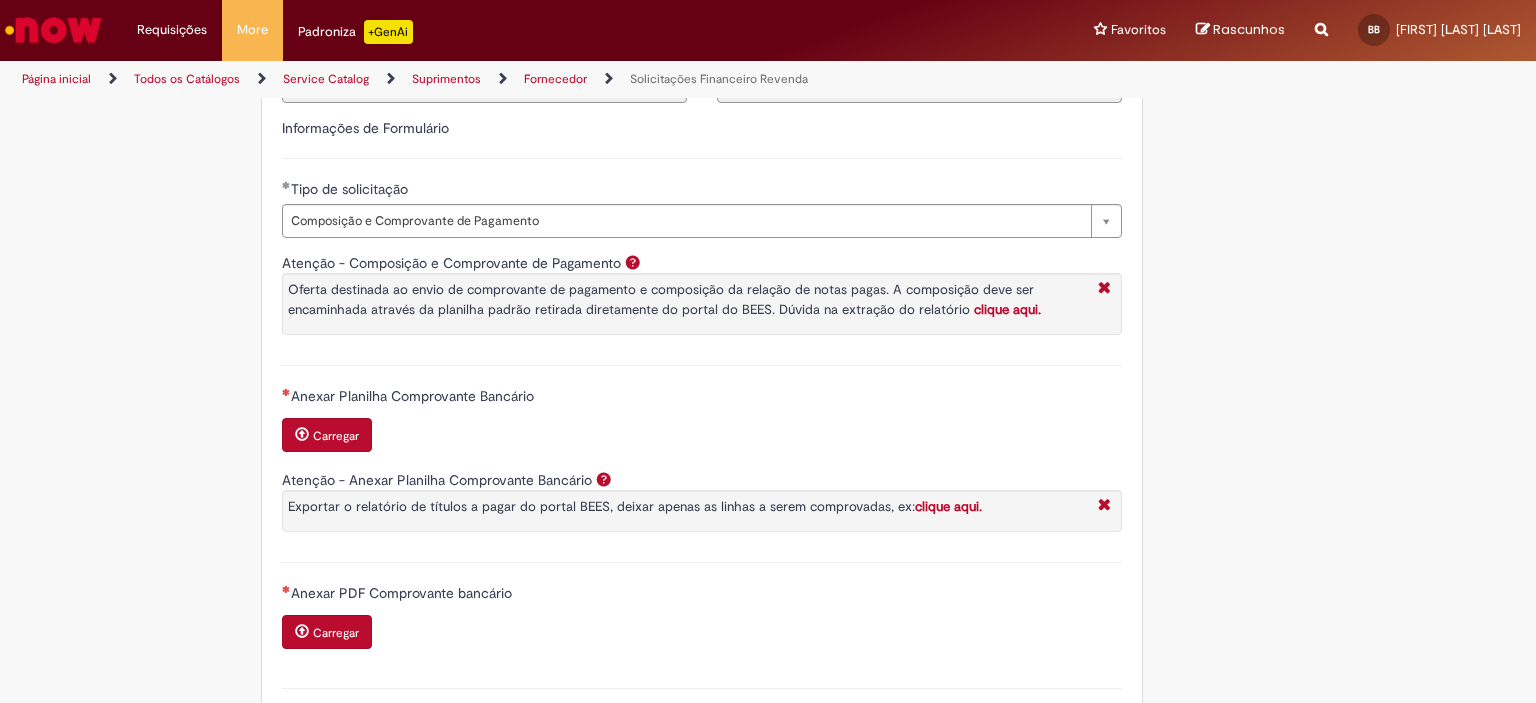 click on "Carregar" at bounding box center (327, 435) 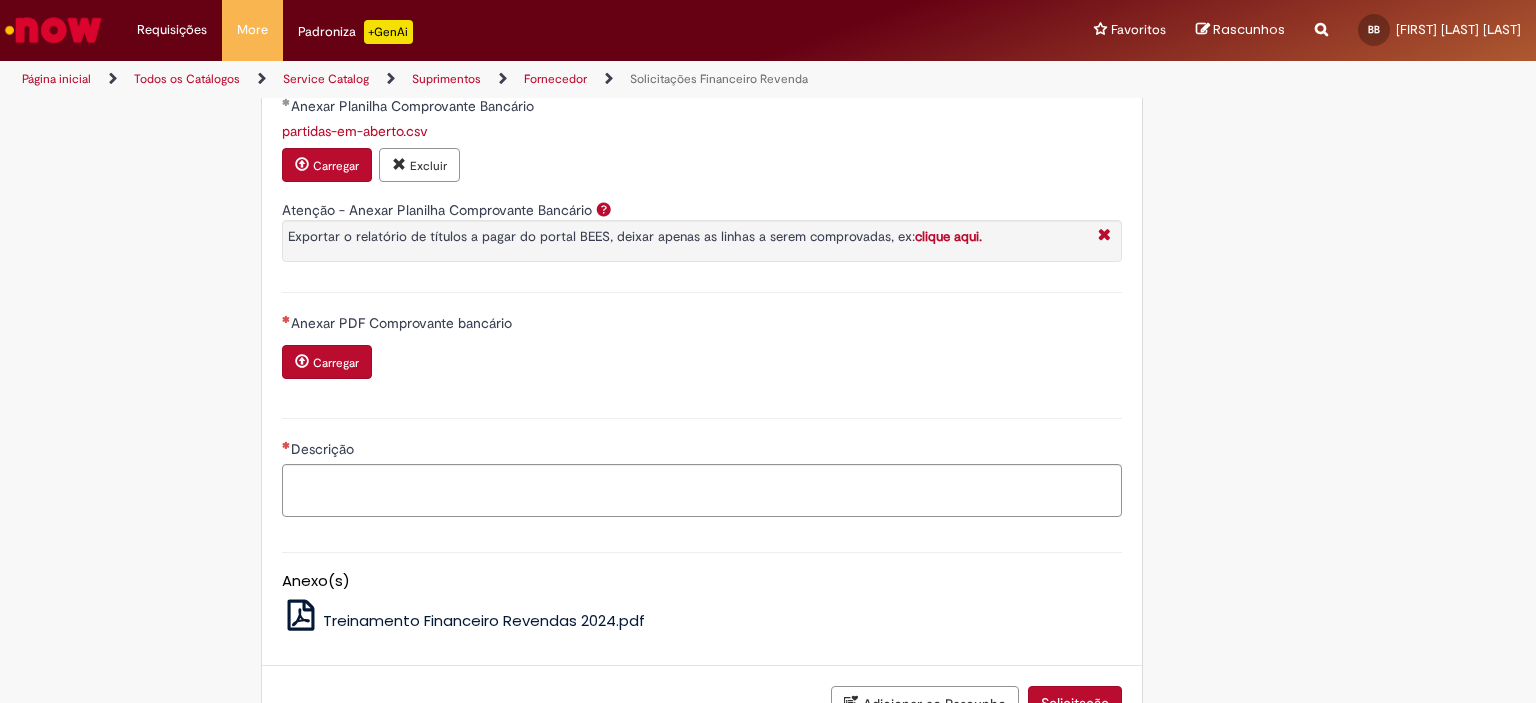scroll, scrollTop: 867, scrollLeft: 0, axis: vertical 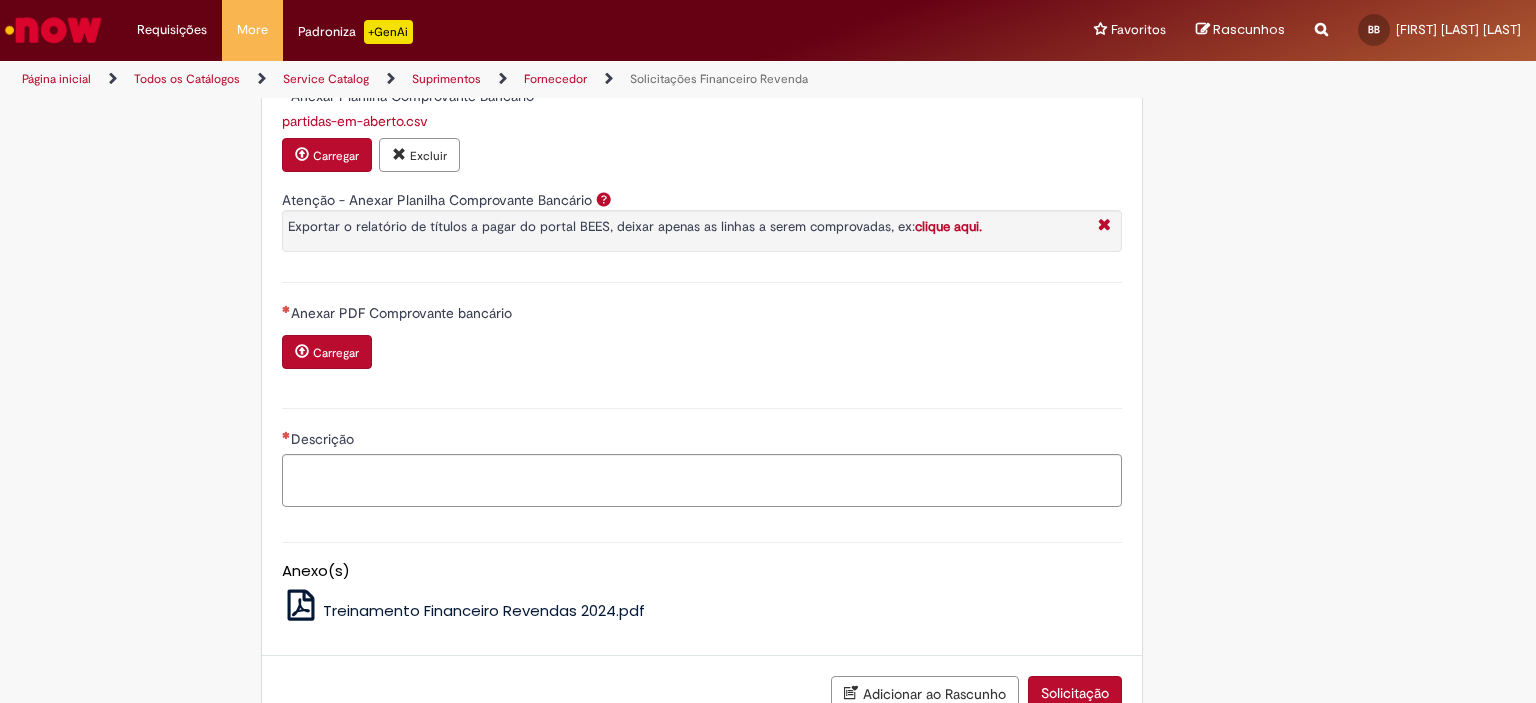 click on "Carregar" at bounding box center [336, 353] 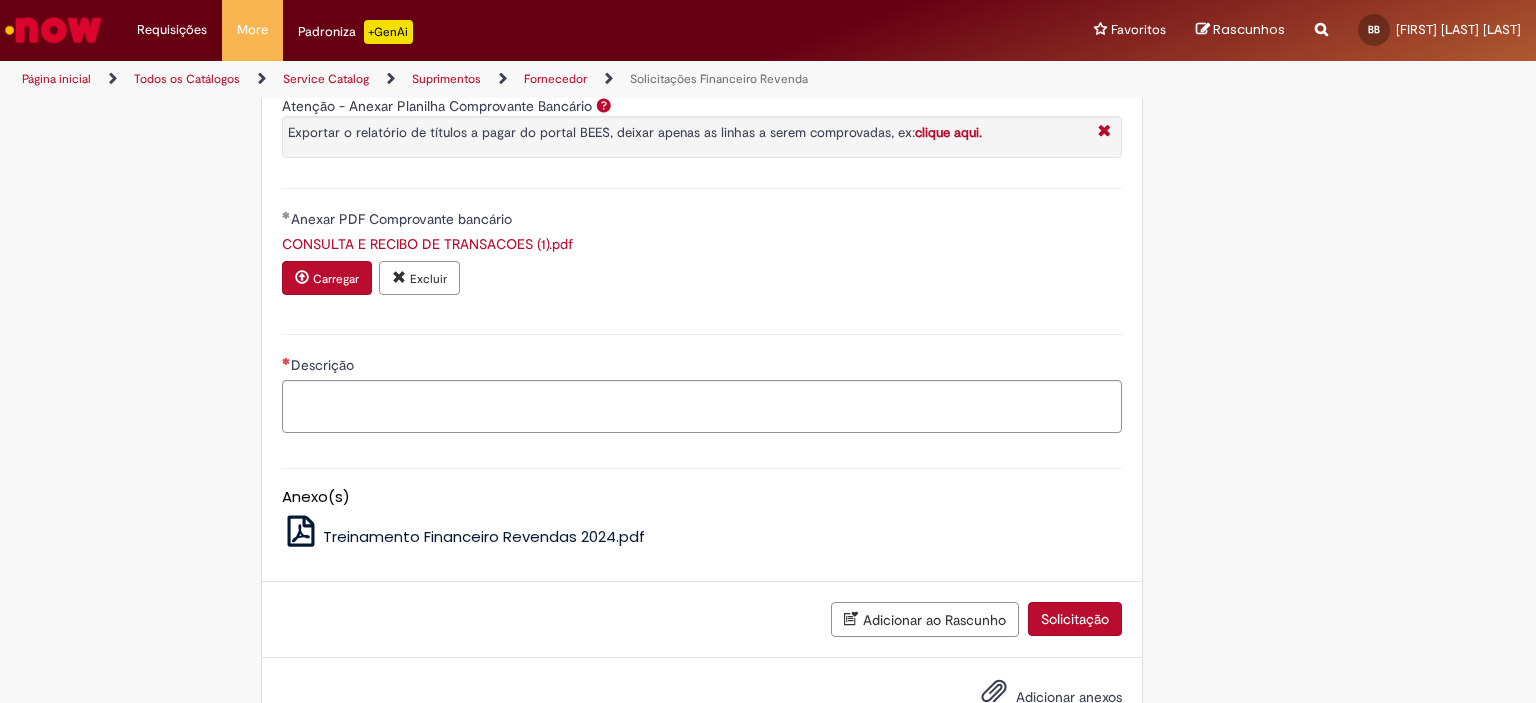 scroll, scrollTop: 1019, scrollLeft: 0, axis: vertical 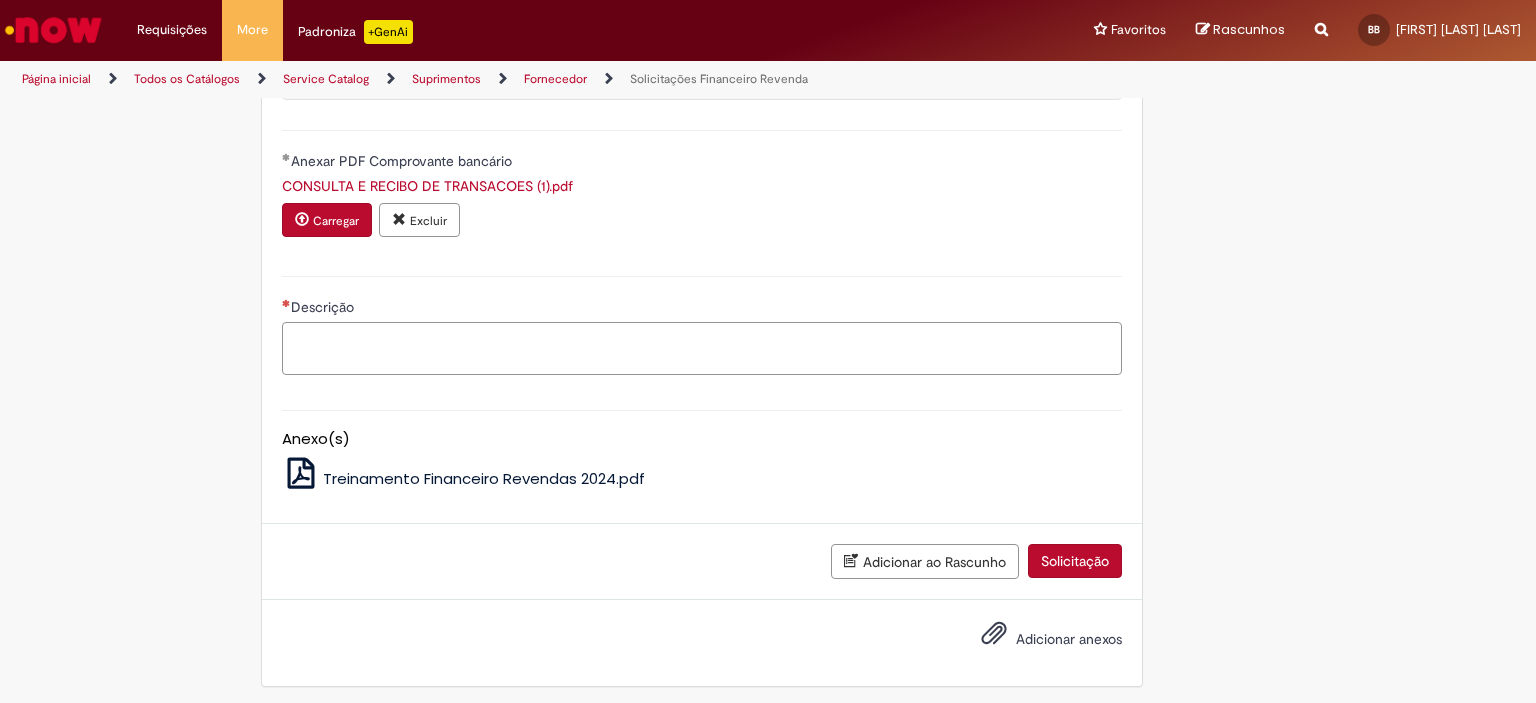 click on "Descrição" at bounding box center [702, 349] 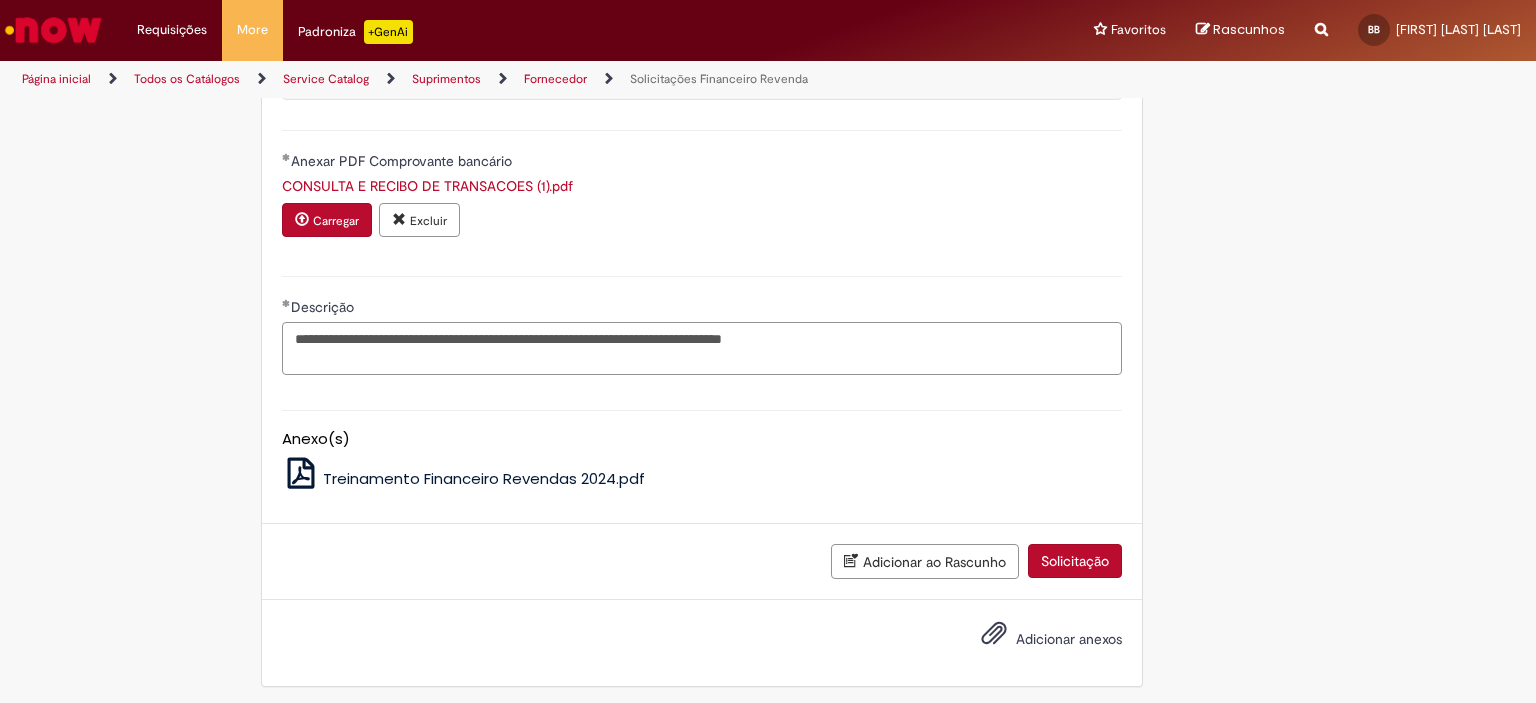 click on "**********" at bounding box center [702, 349] 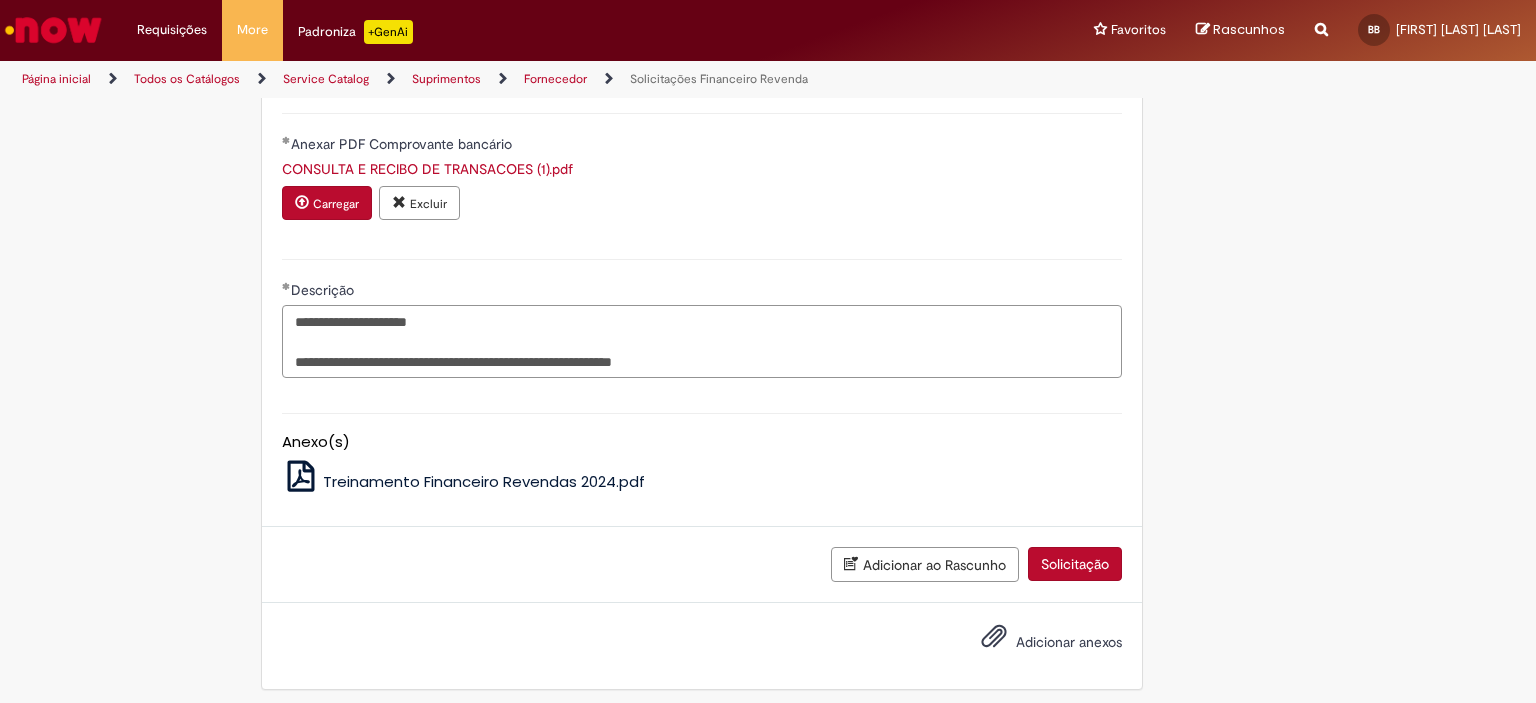 scroll, scrollTop: 1039, scrollLeft: 0, axis: vertical 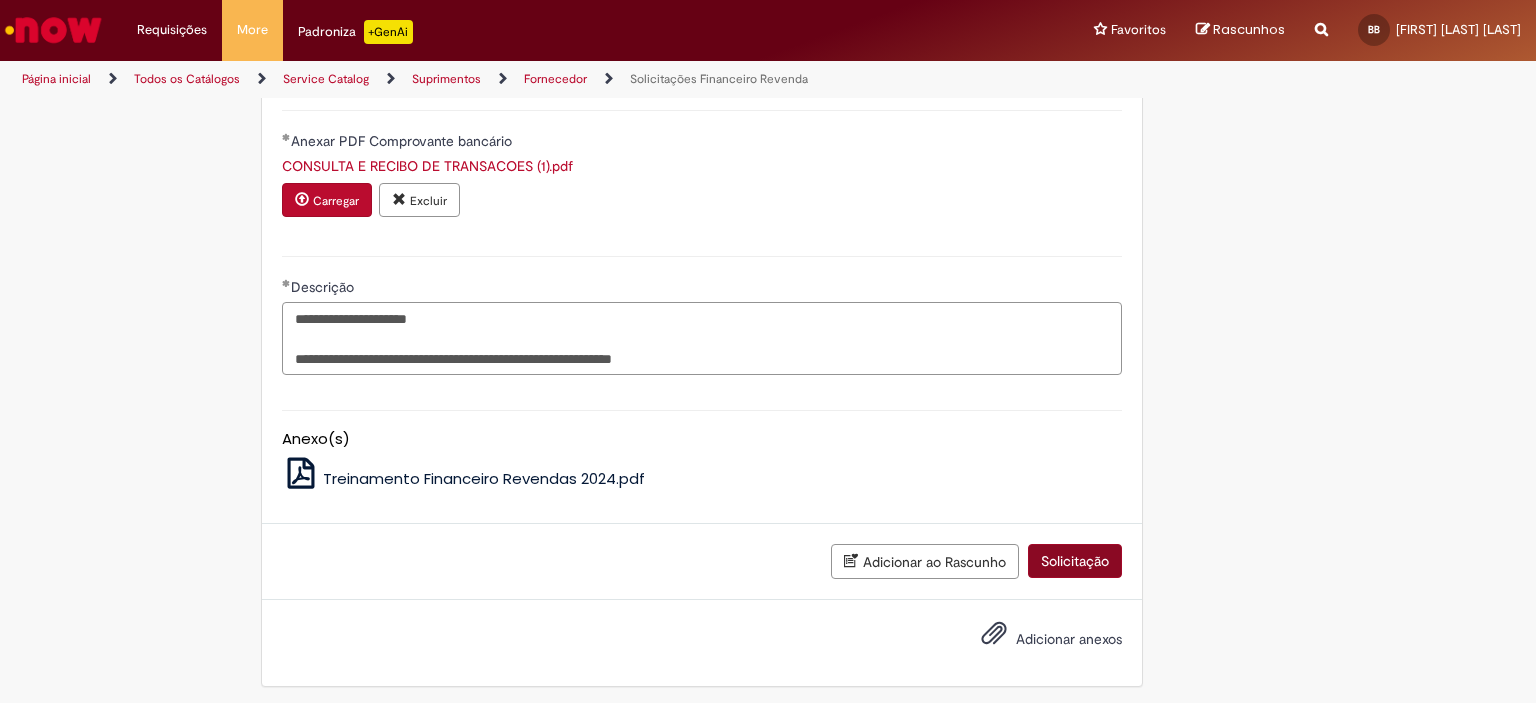 type on "**********" 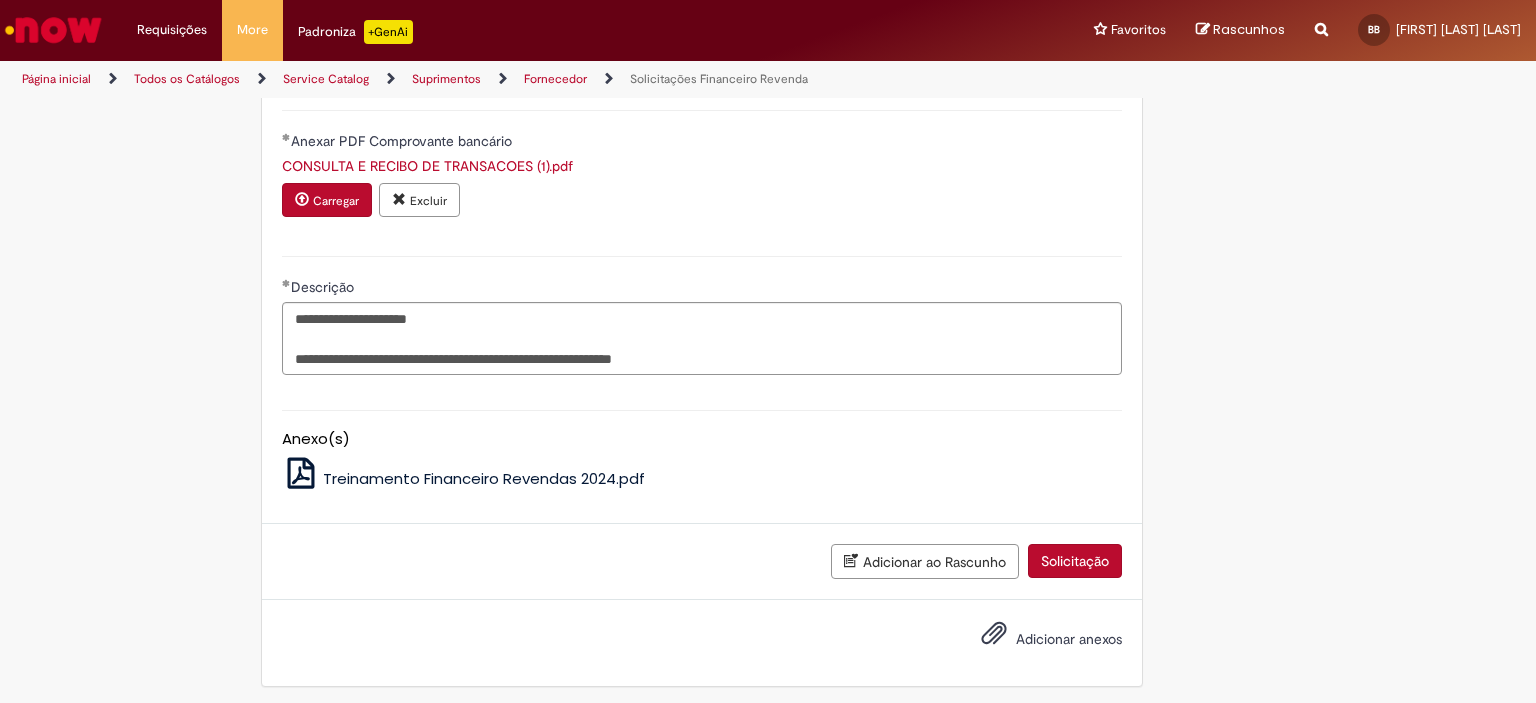 click on "Solicitação" at bounding box center (1075, 561) 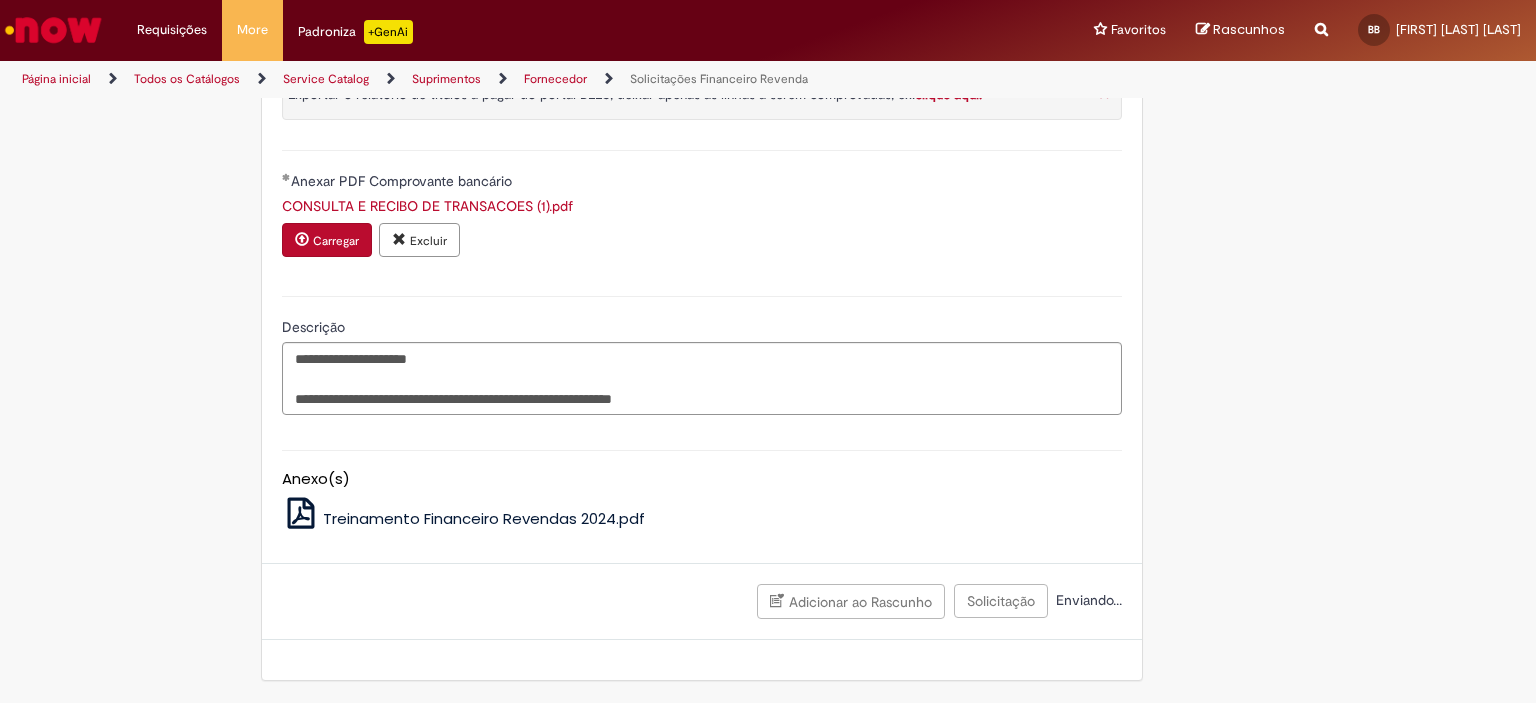 scroll, scrollTop: 993, scrollLeft: 0, axis: vertical 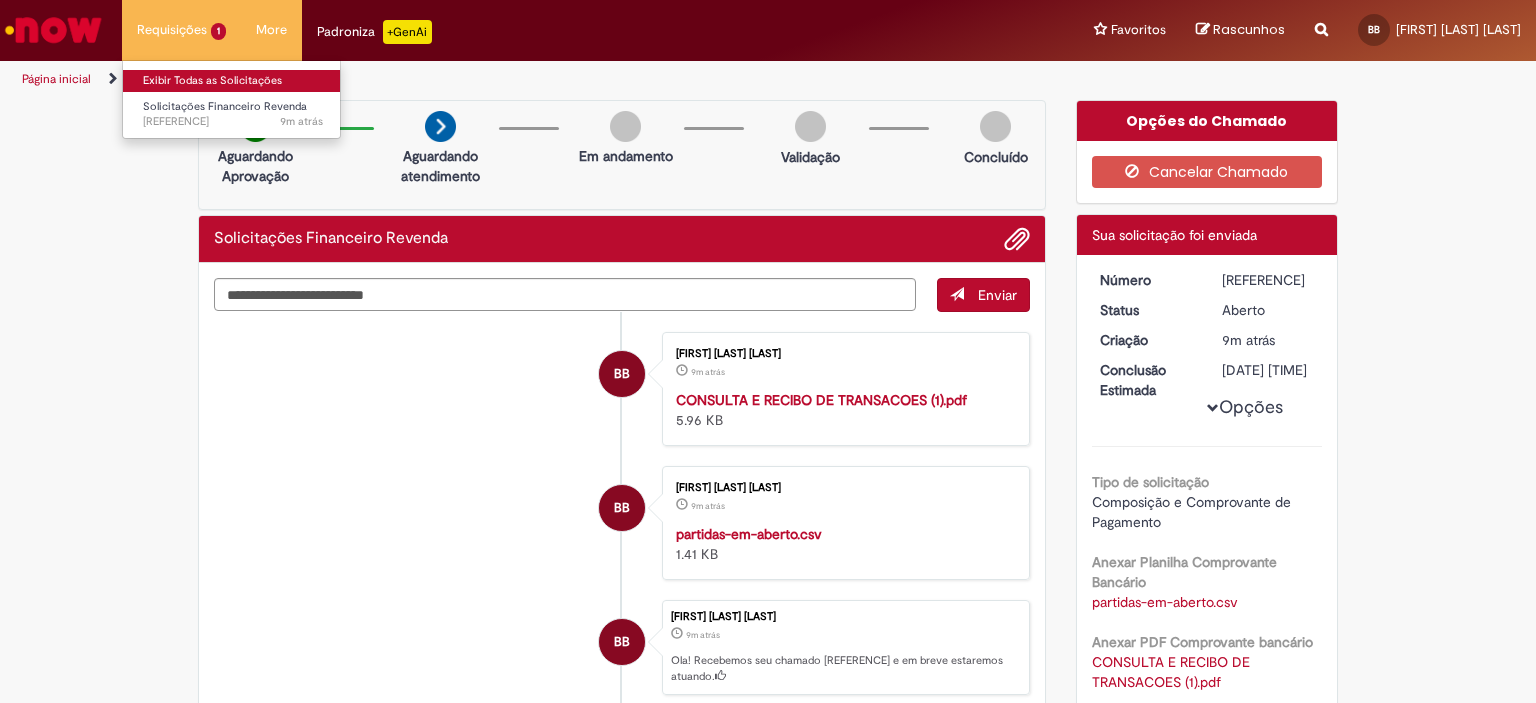 click on "Exibir Todas as Solicitações" at bounding box center [233, 81] 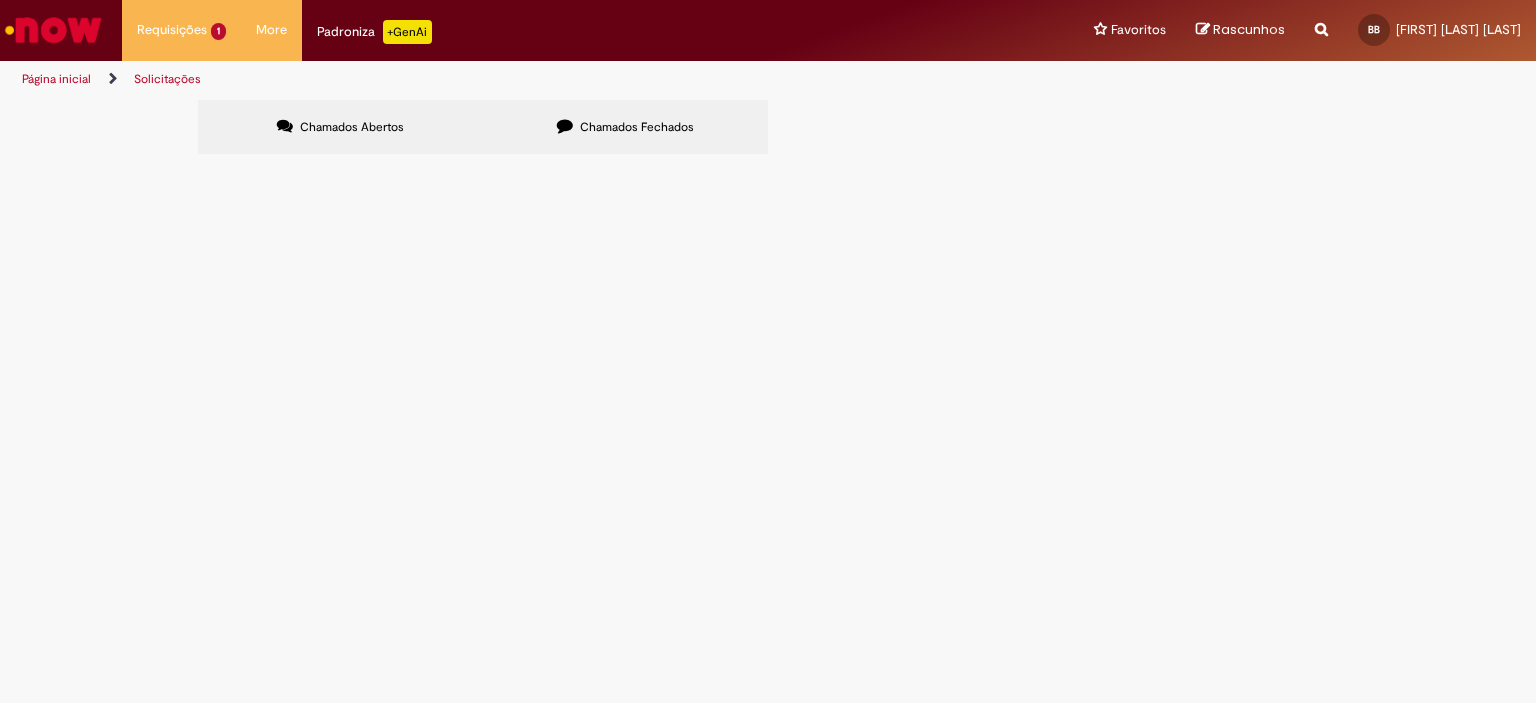 drag, startPoint x: 554, startPoint y: 281, endPoint x: 1036, endPoint y: 289, distance: 482.06638 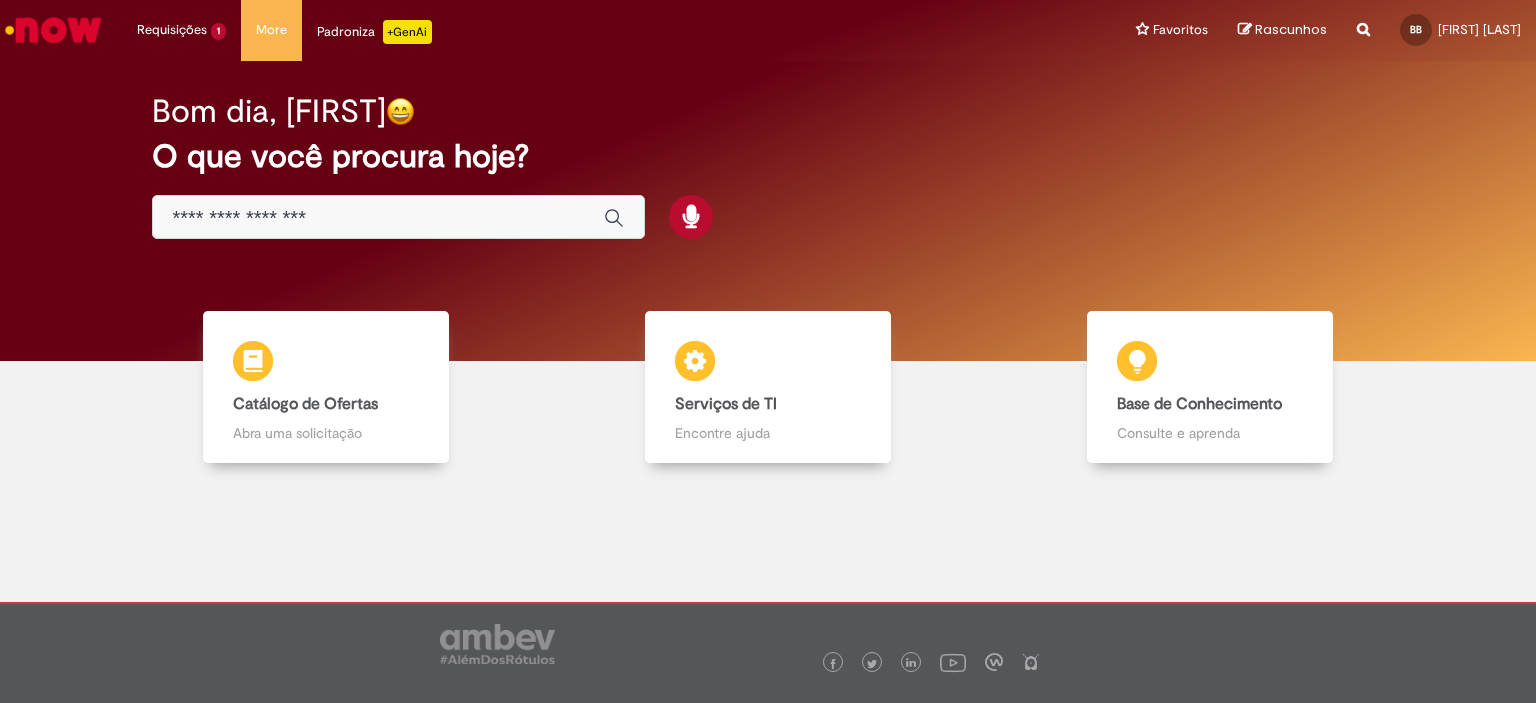scroll, scrollTop: 0, scrollLeft: 0, axis: both 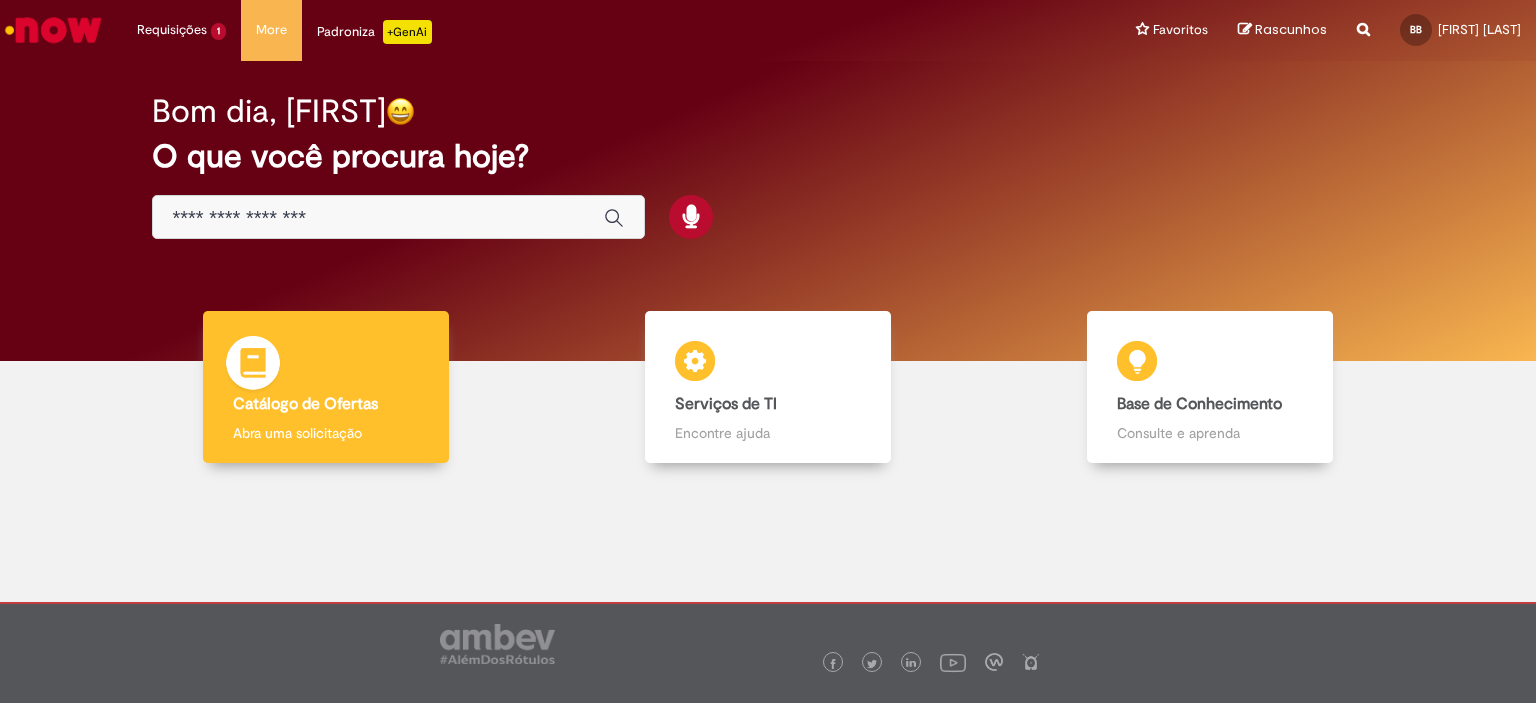 click on "Catálogo de Ofertas
Catálogo de Ofertas
Abra uma solicitação" at bounding box center [326, 387] 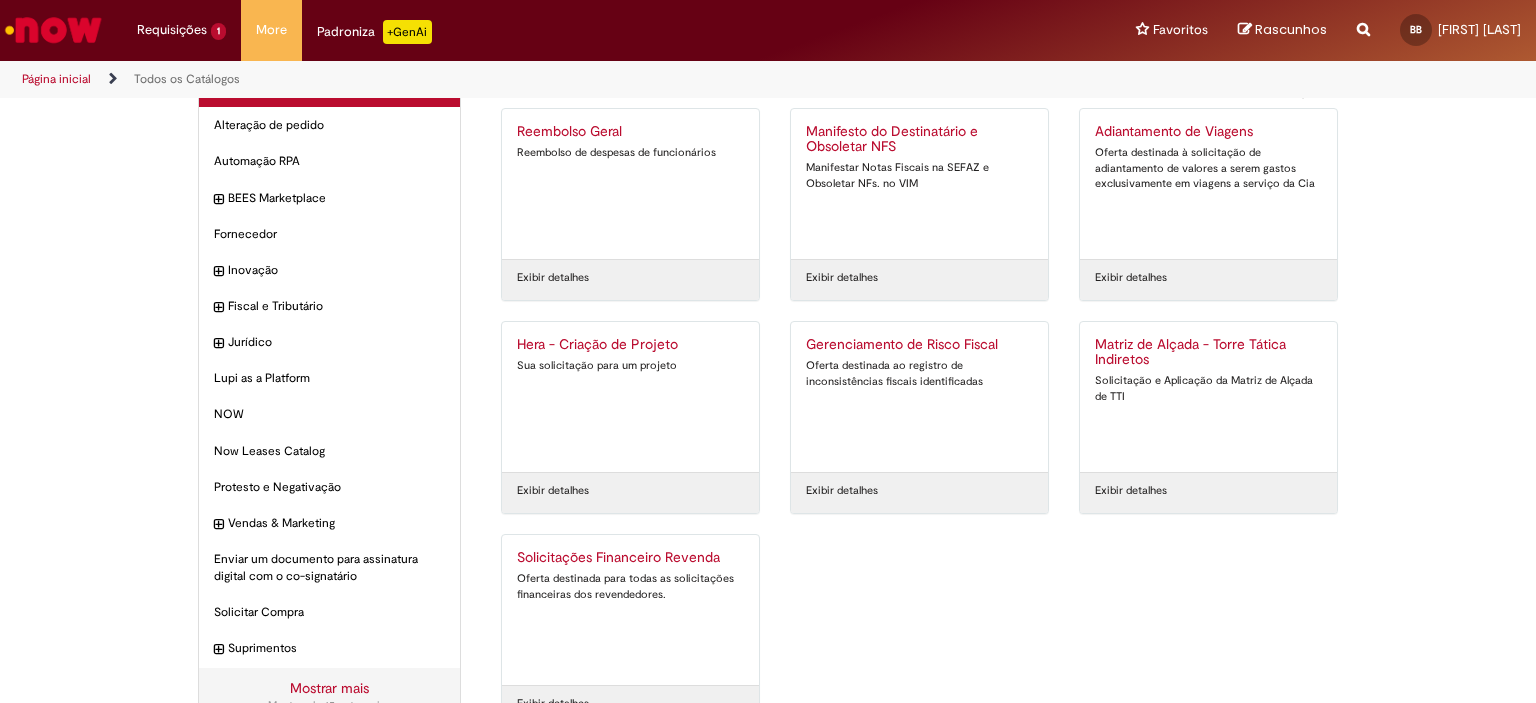 scroll, scrollTop: 92, scrollLeft: 0, axis: vertical 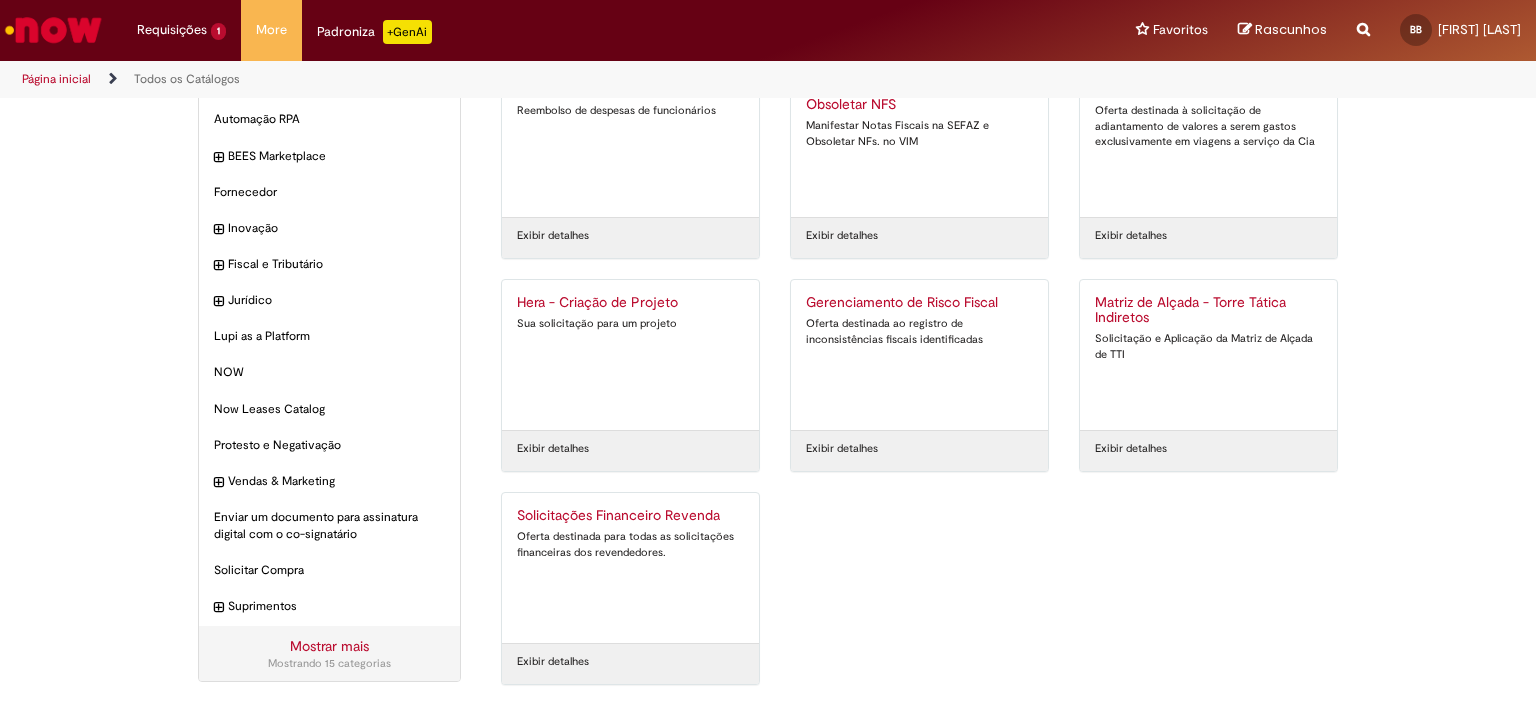 click on "Oferta destinada para todas as solicitações financeiras dos revendedores." at bounding box center [630, 544] 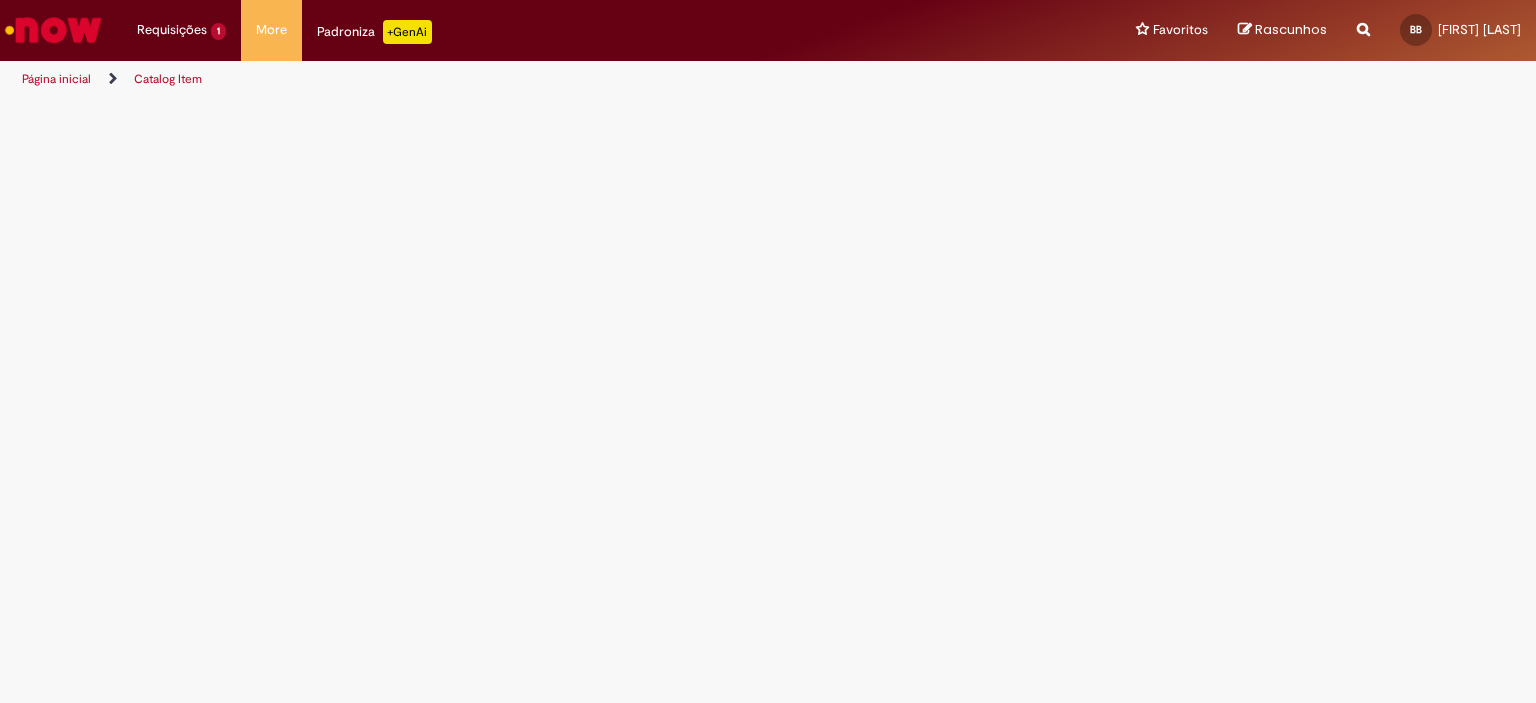 scroll, scrollTop: 0, scrollLeft: 0, axis: both 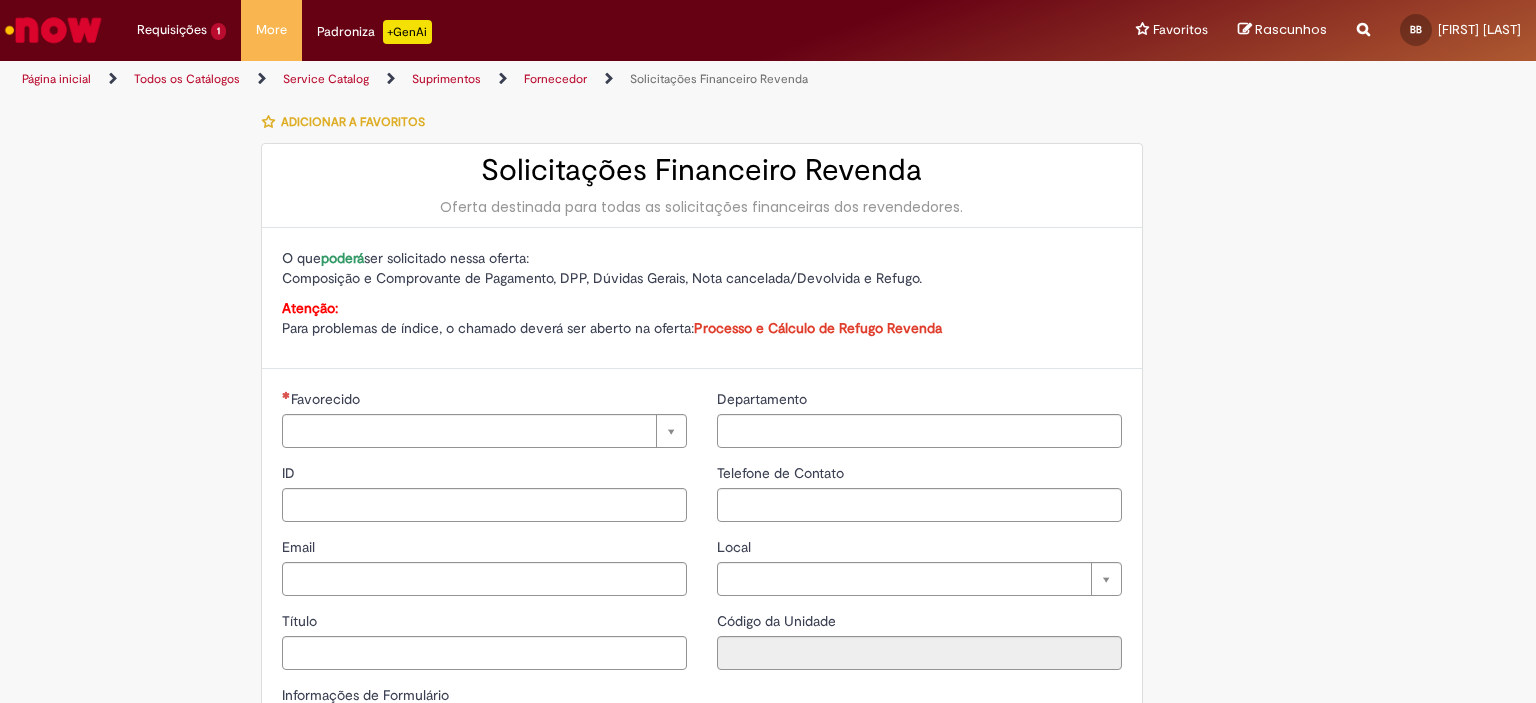 type on "**********" 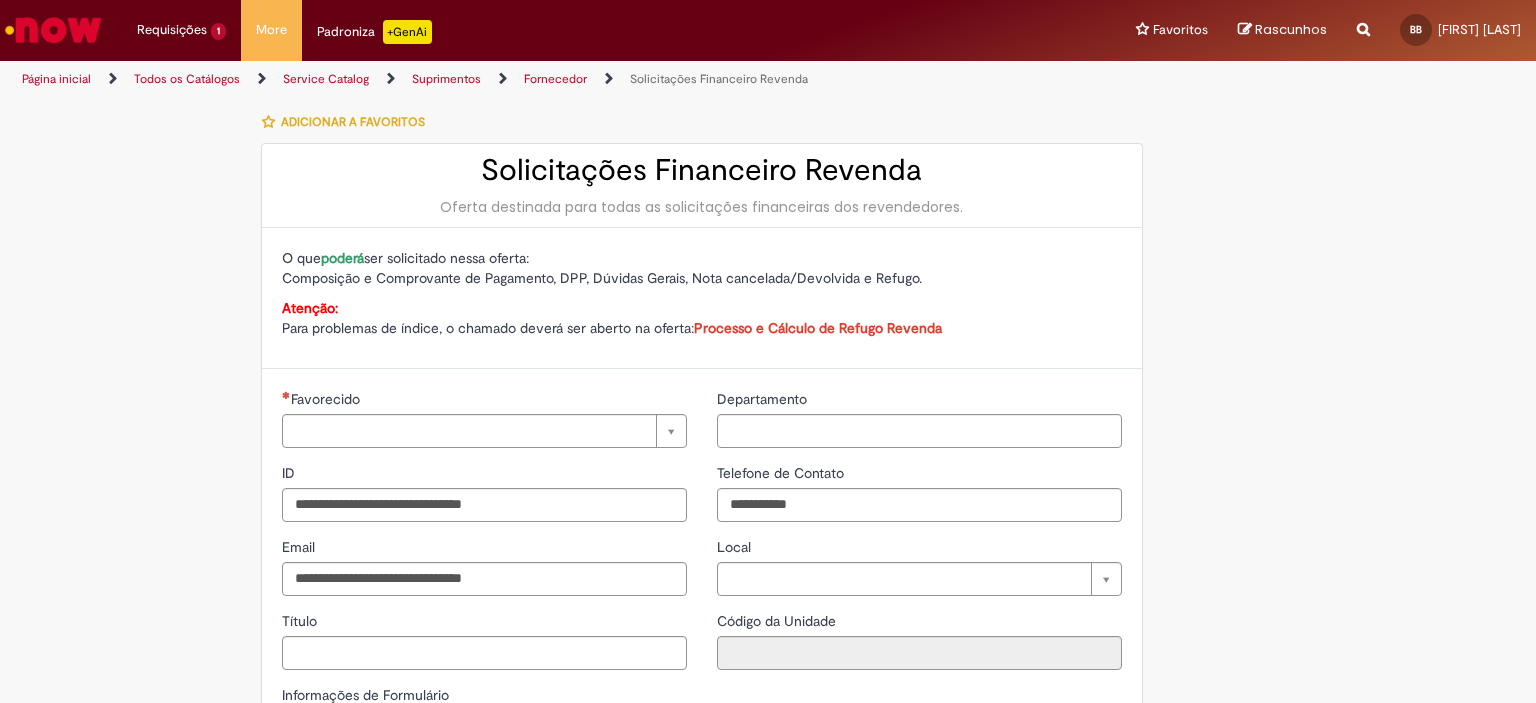 type on "**********" 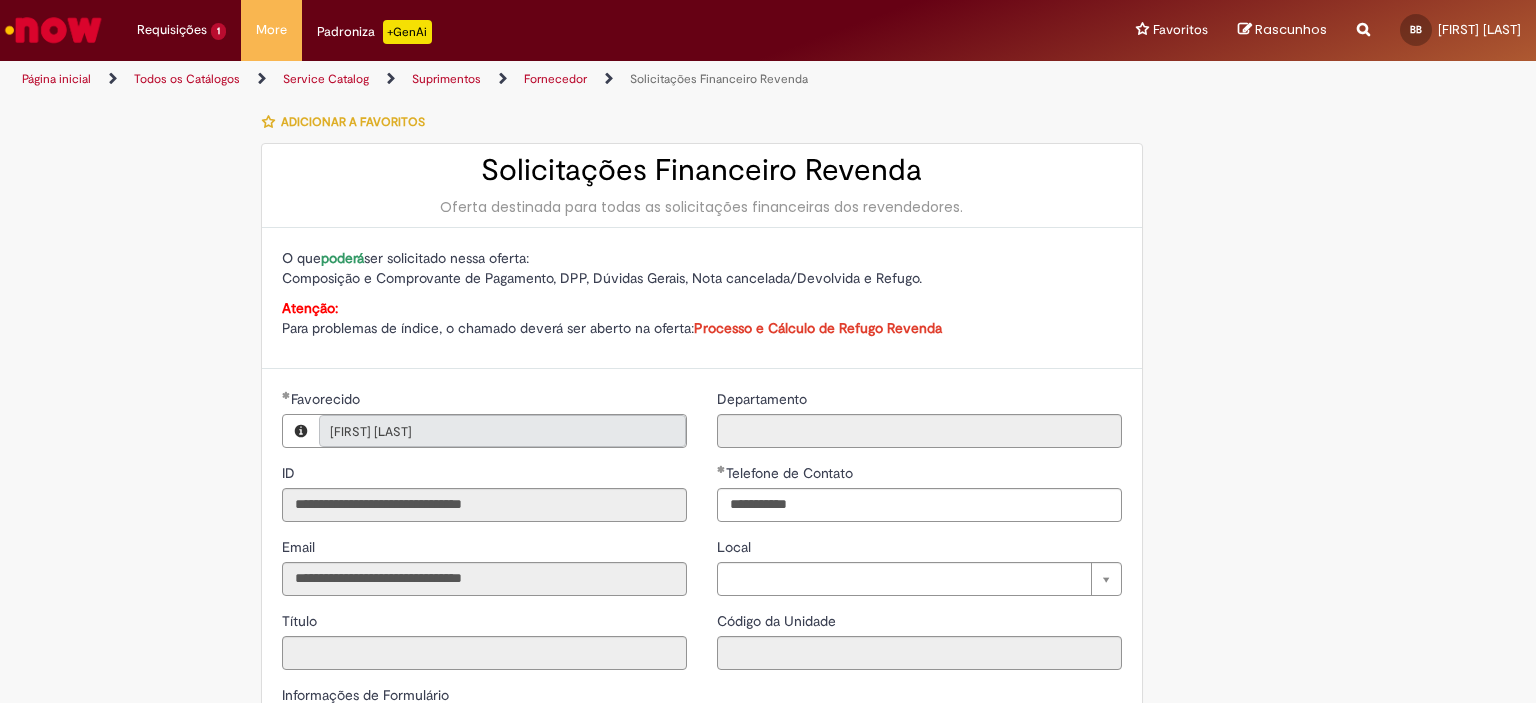 type on "**********" 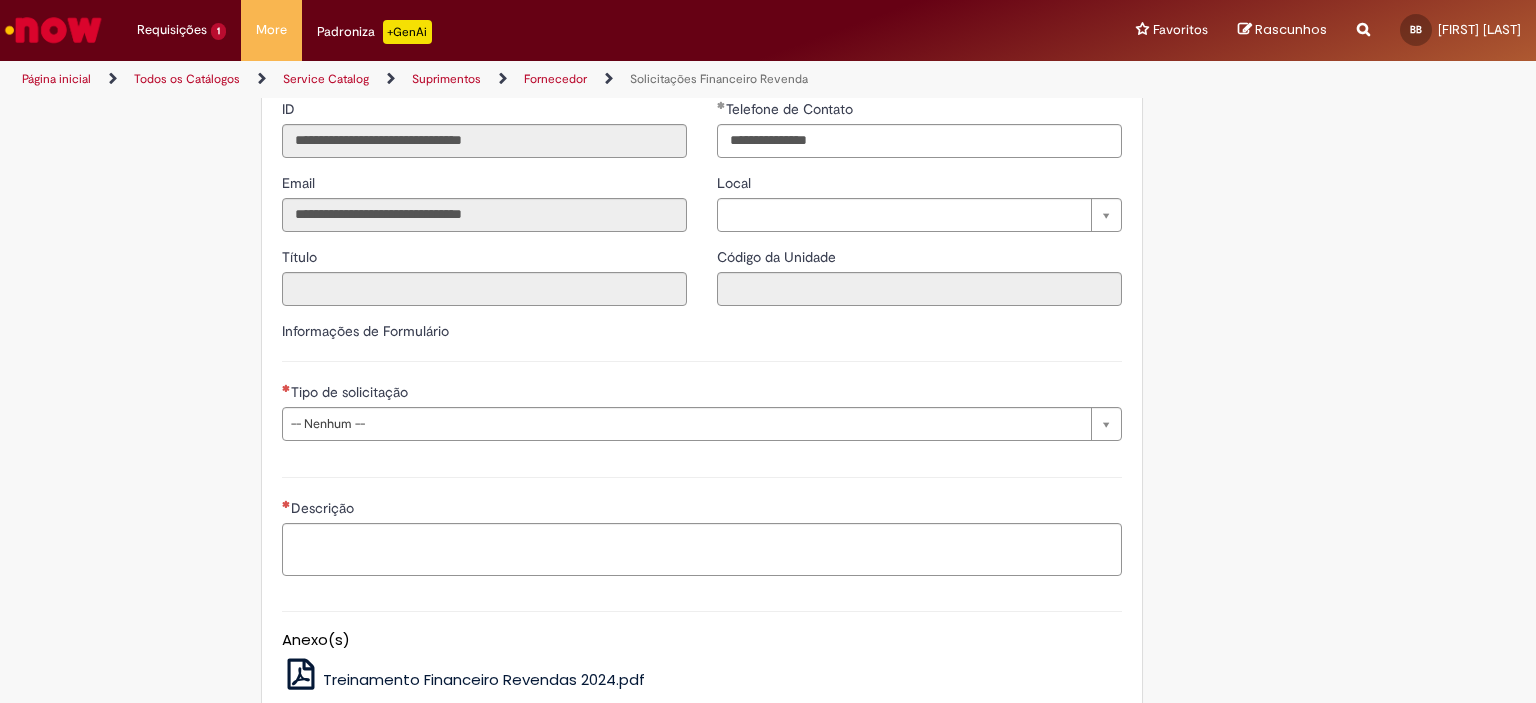 scroll, scrollTop: 400, scrollLeft: 0, axis: vertical 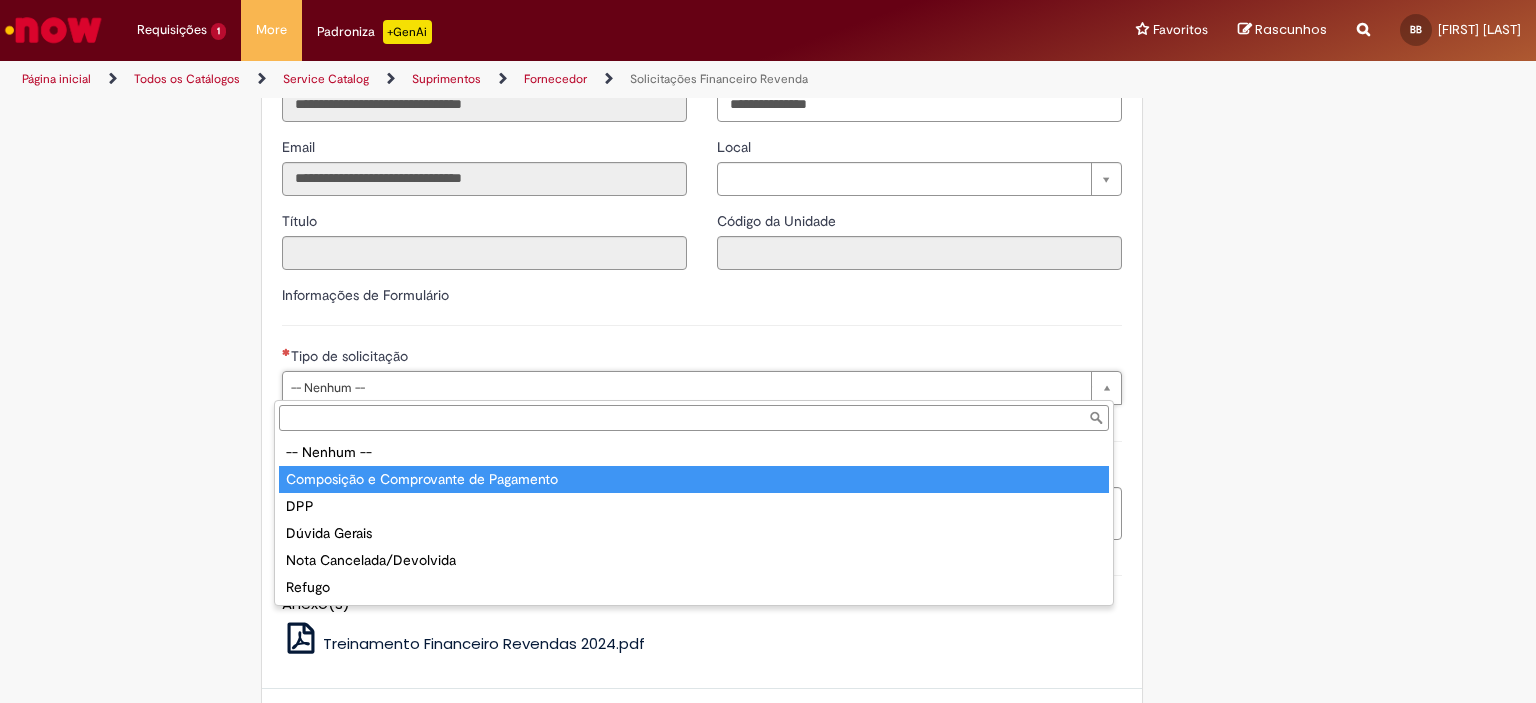 type on "**********" 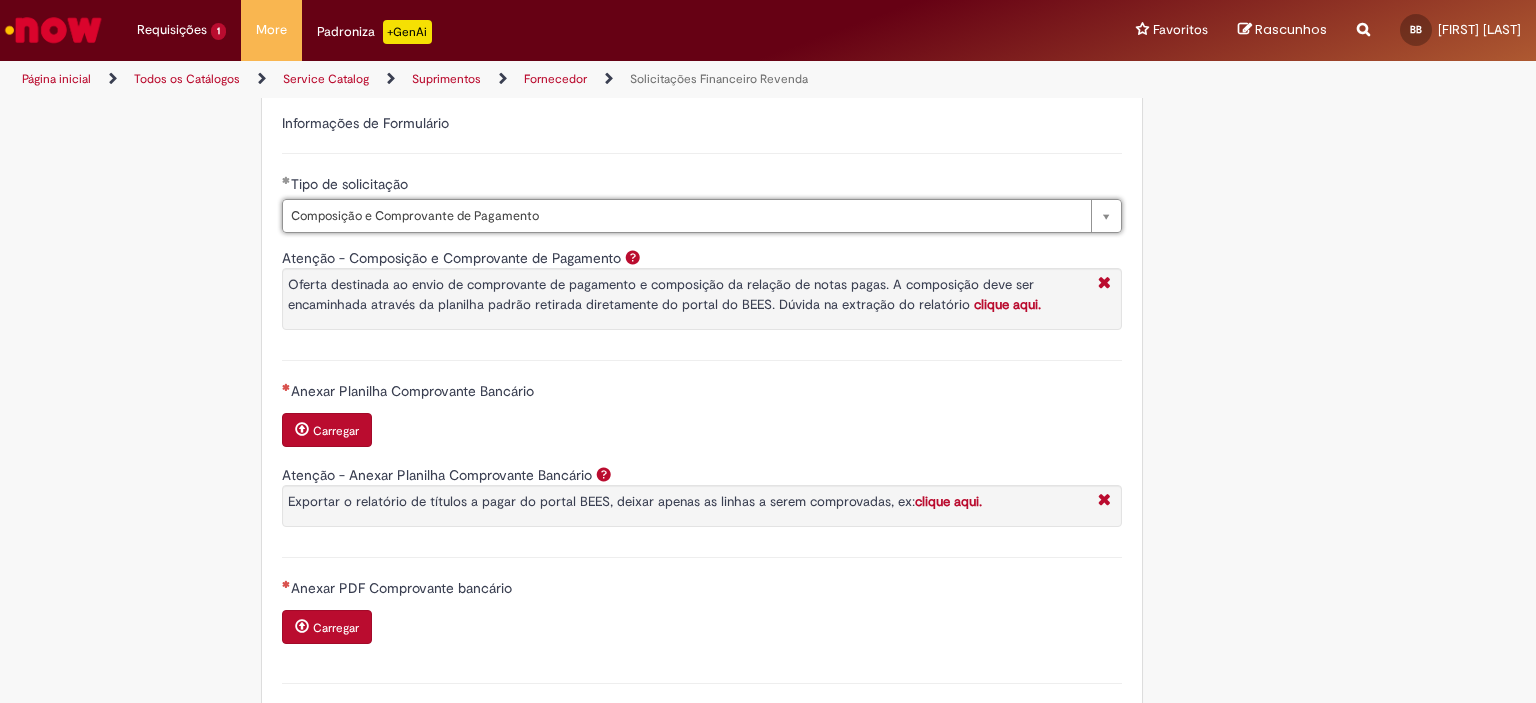 scroll, scrollTop: 600, scrollLeft: 0, axis: vertical 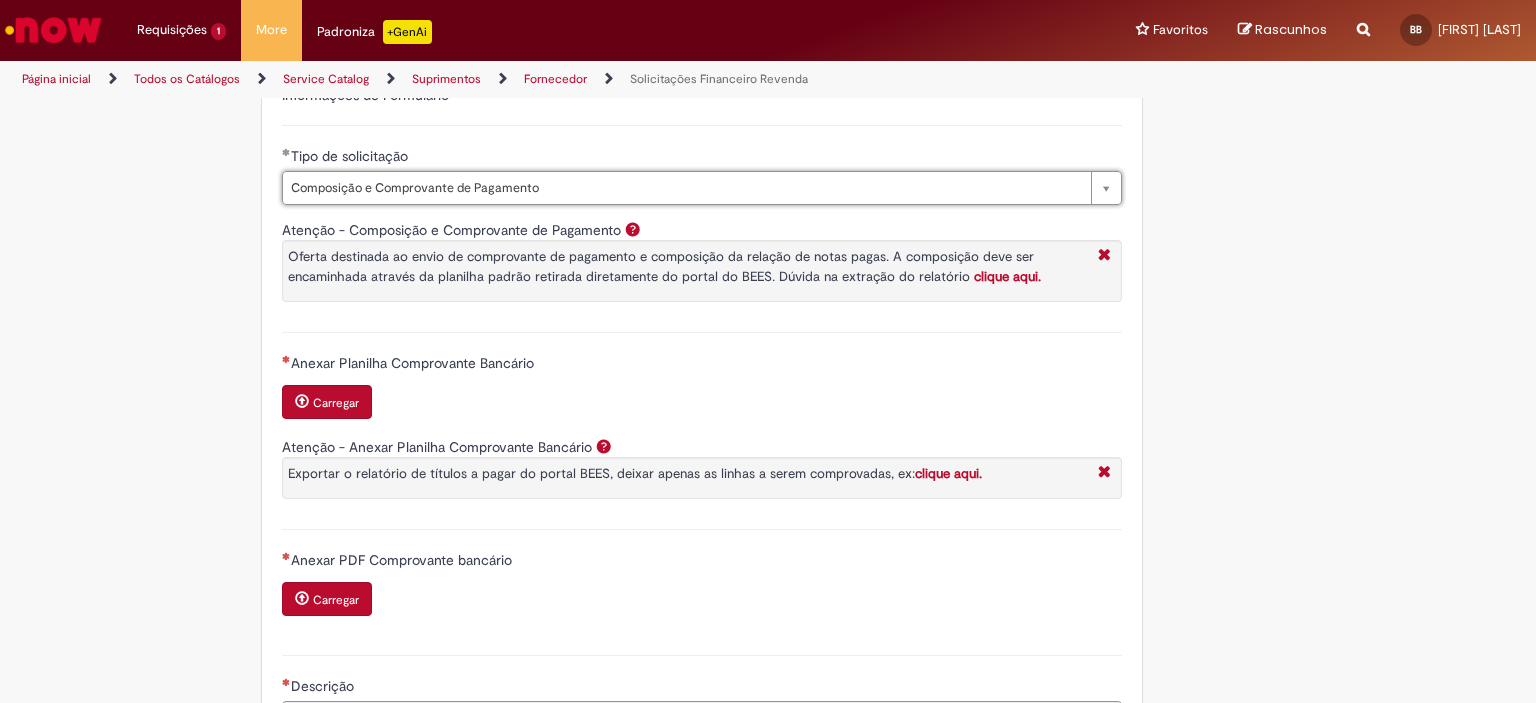 click on "Carregar" at bounding box center (327, 402) 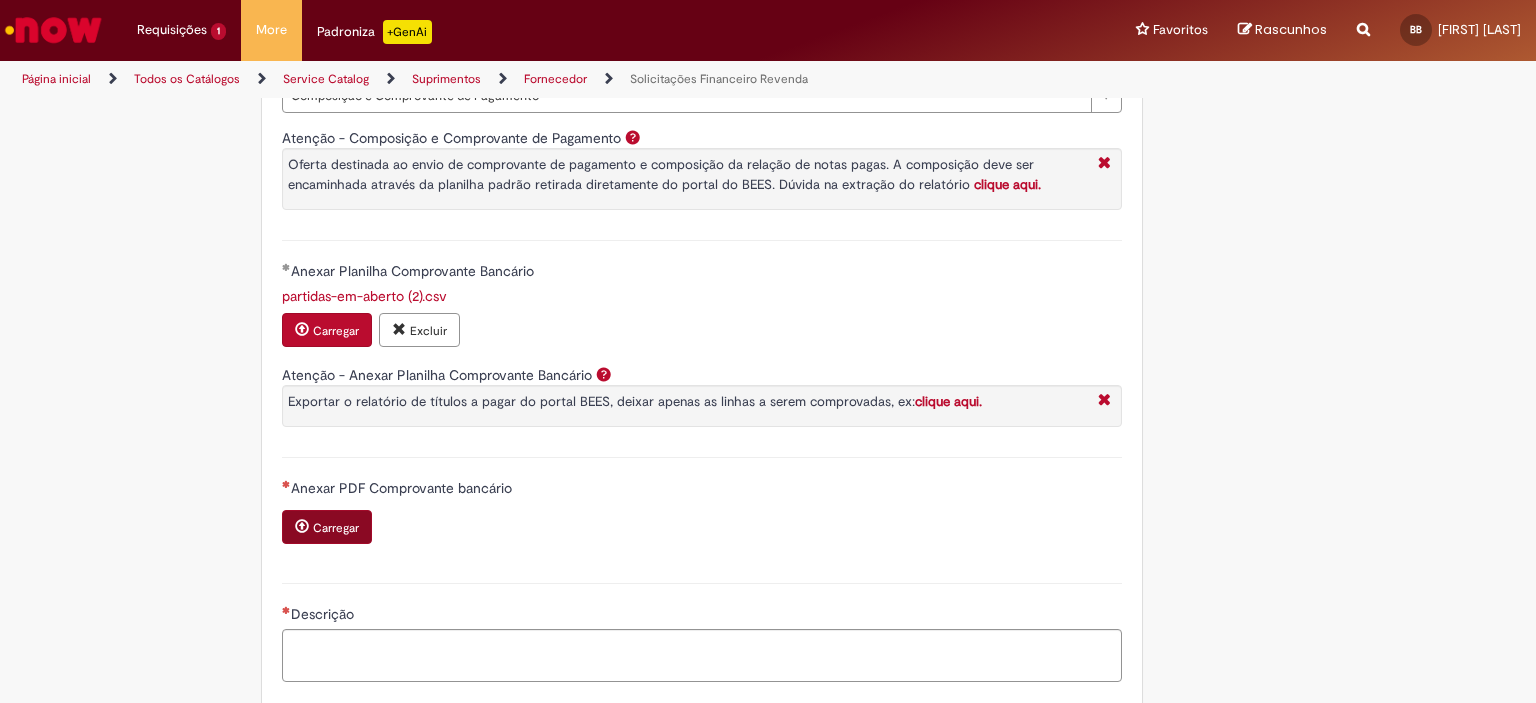 scroll, scrollTop: 800, scrollLeft: 0, axis: vertical 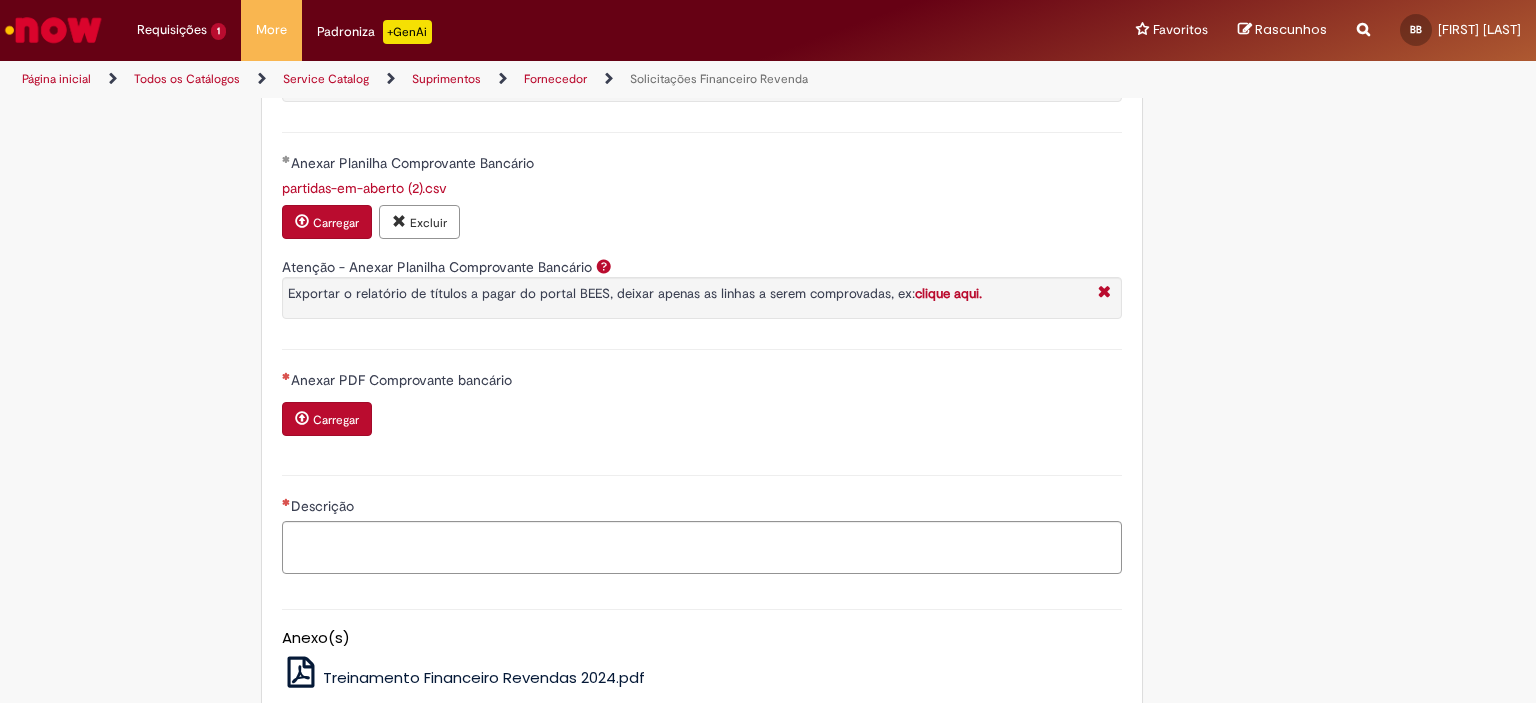 click on "Carregar" at bounding box center [327, 419] 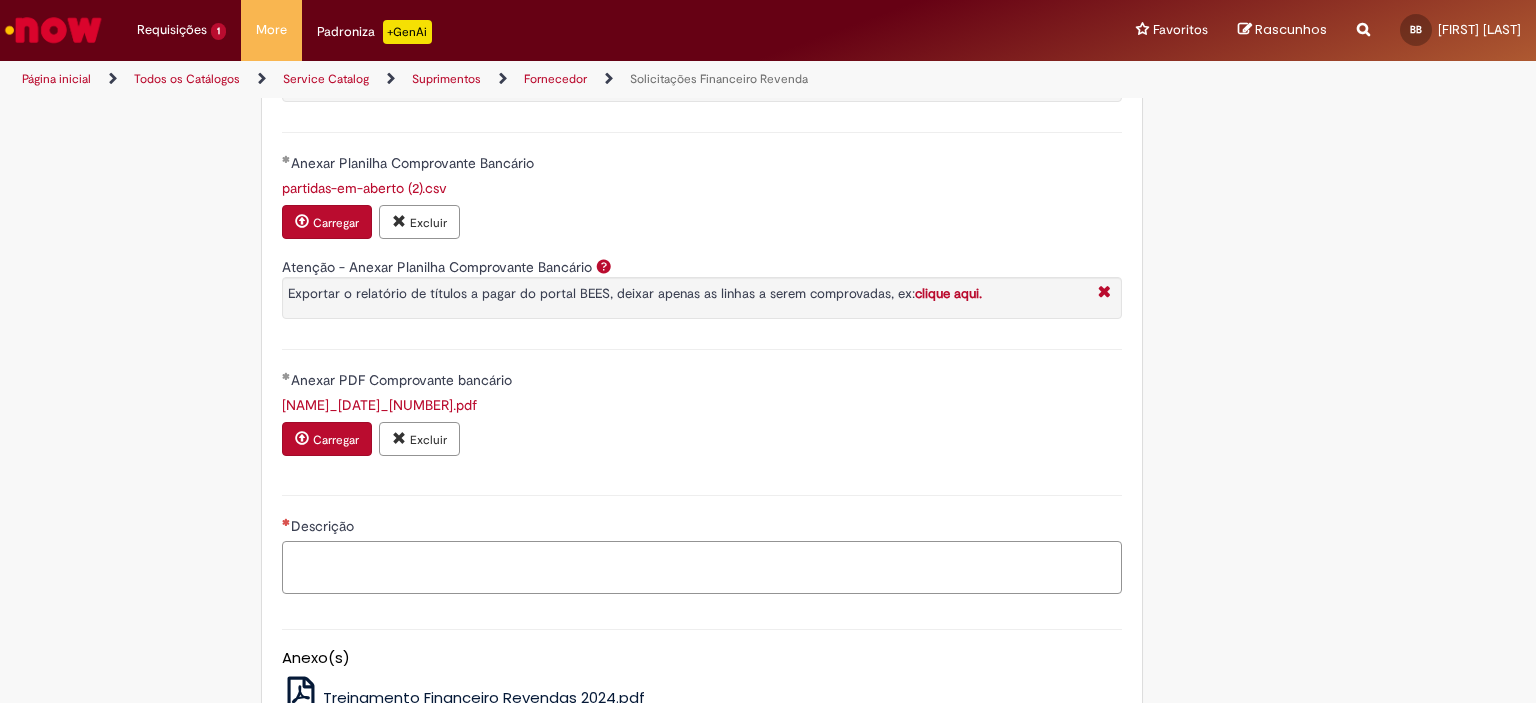 click on "Descrição" at bounding box center (702, 568) 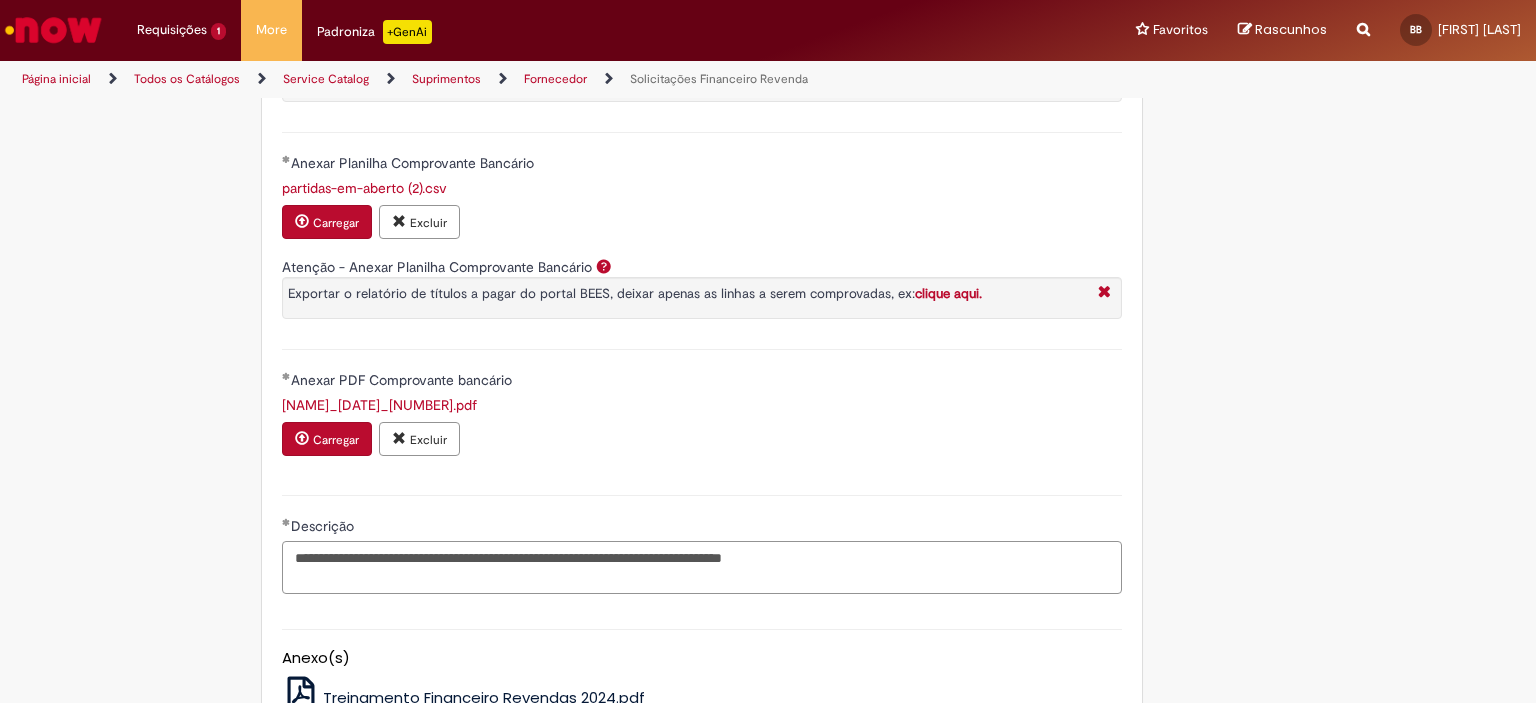 click on "**********" at bounding box center (702, 568) 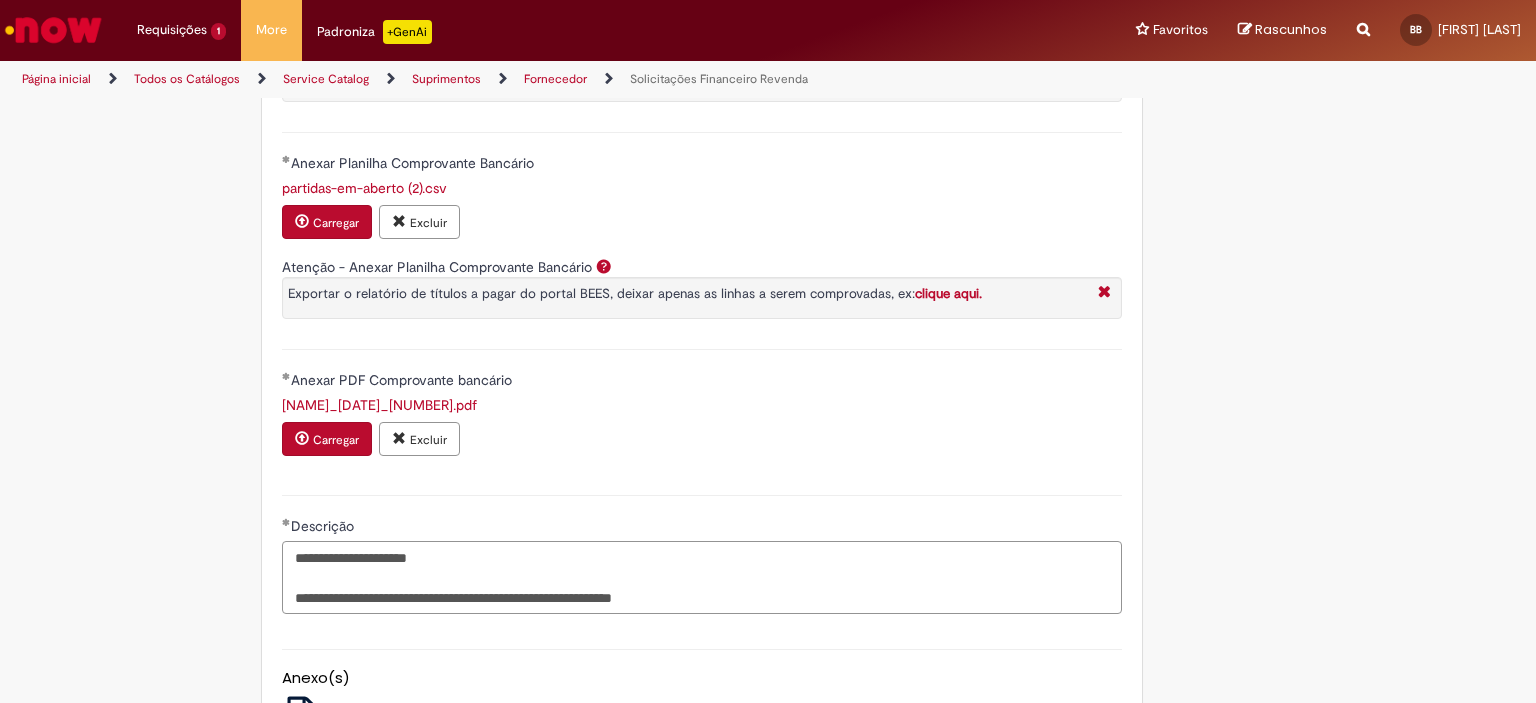 type on "**********" 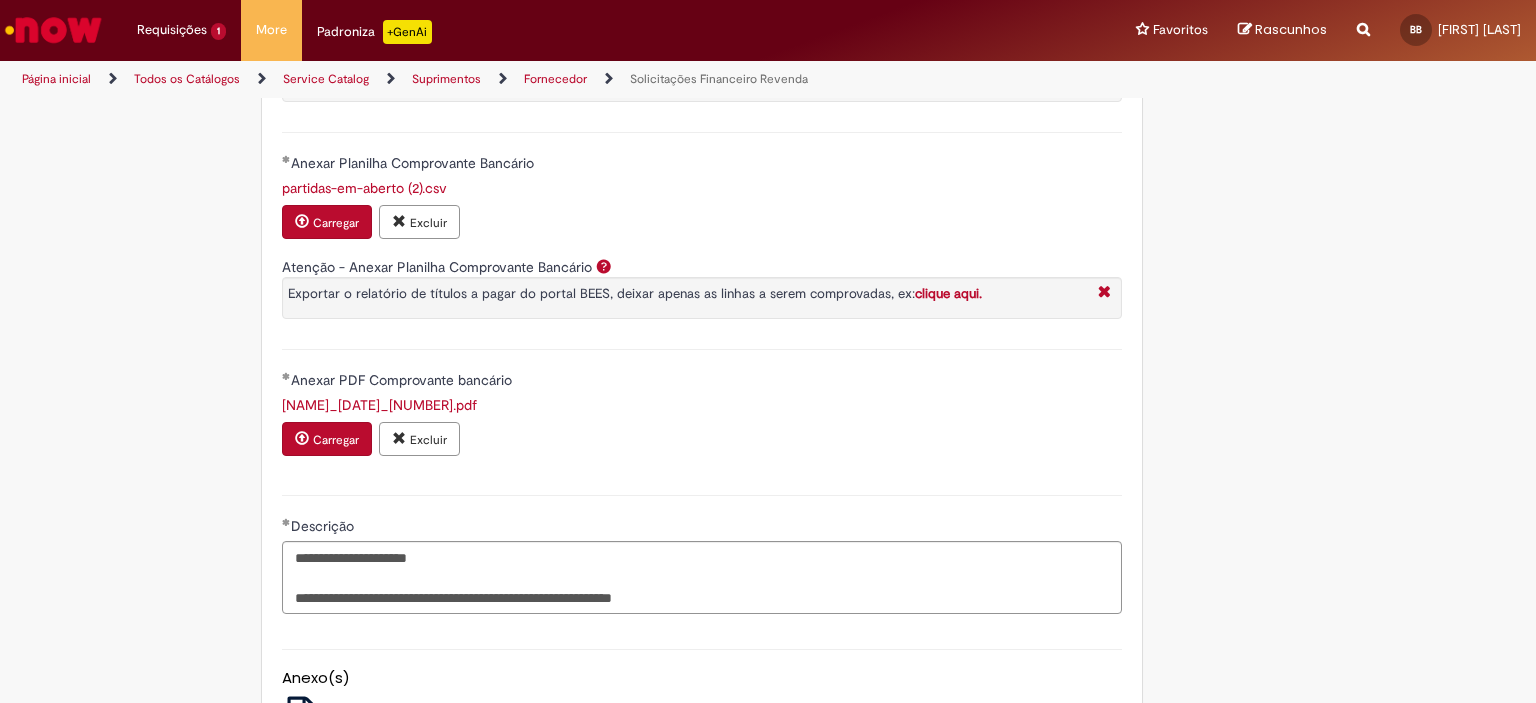 click on "partidas-em-aberto (2).csv" at bounding box center [364, 188] 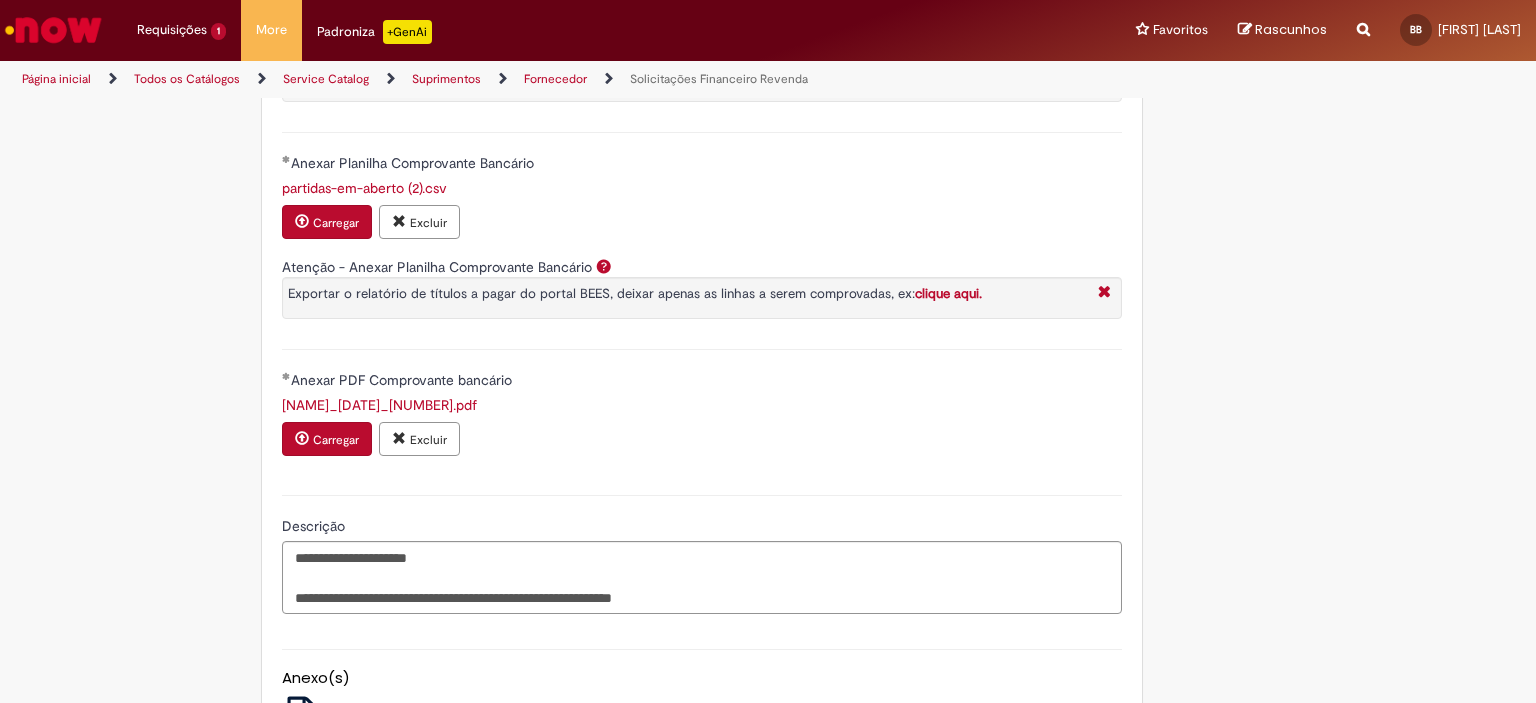 click on "**********" at bounding box center (768, 123) 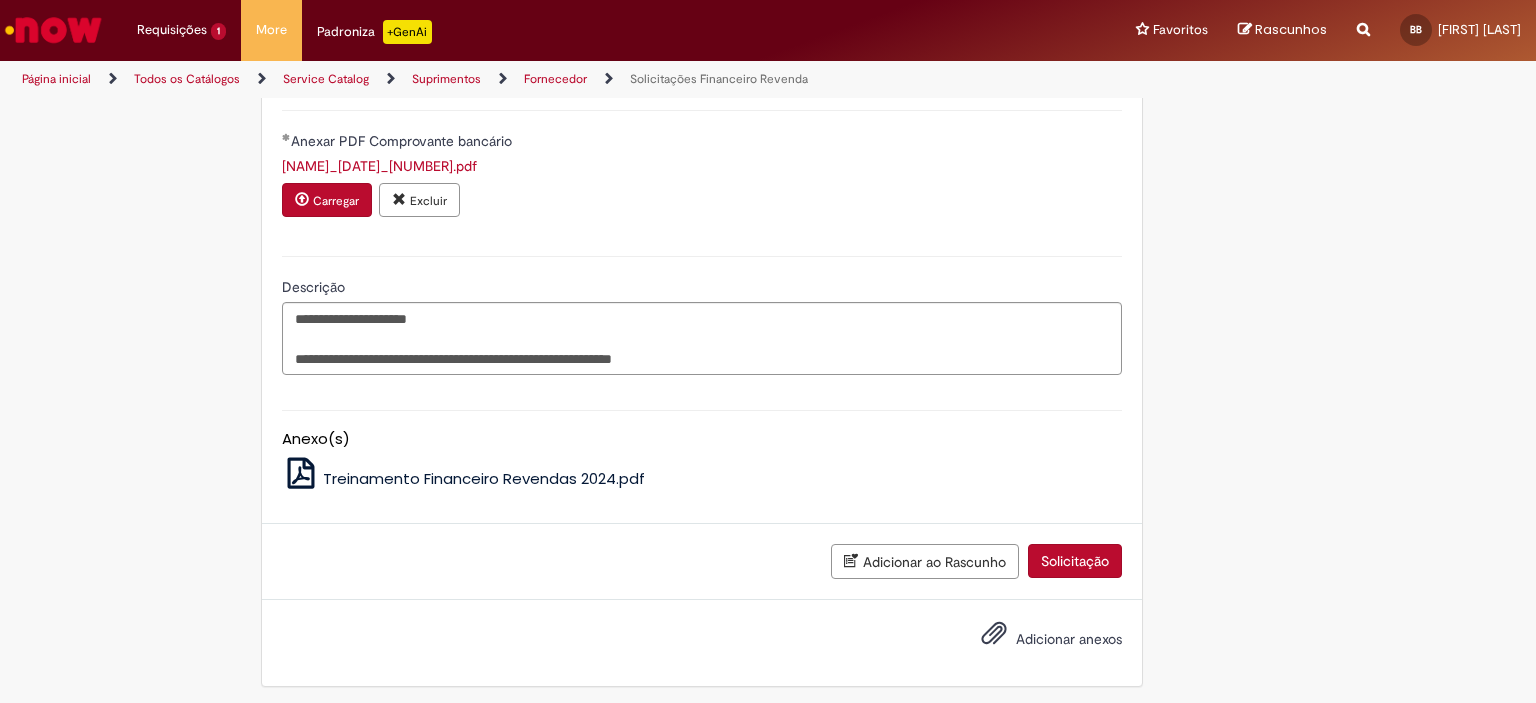 click on "Solicitação" at bounding box center [1075, 561] 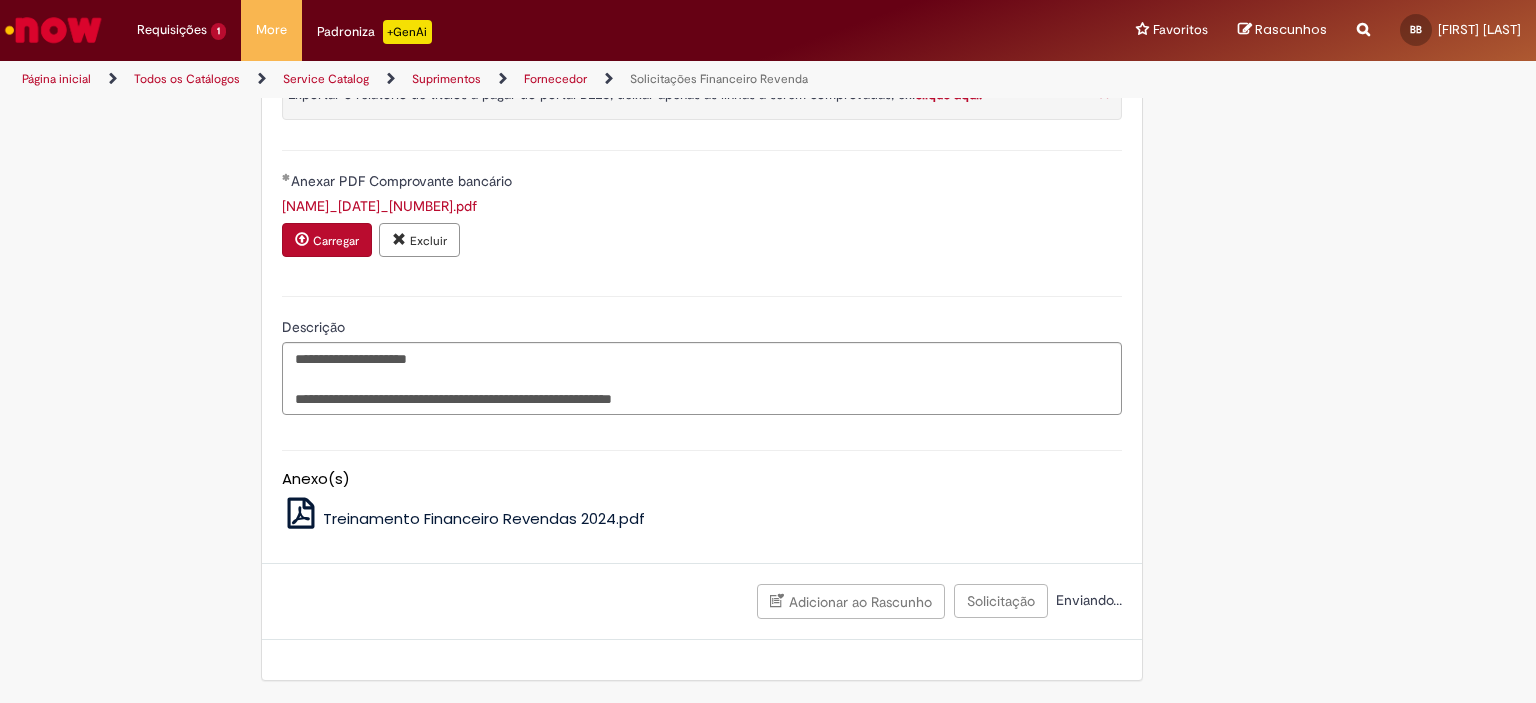 scroll, scrollTop: 993, scrollLeft: 0, axis: vertical 